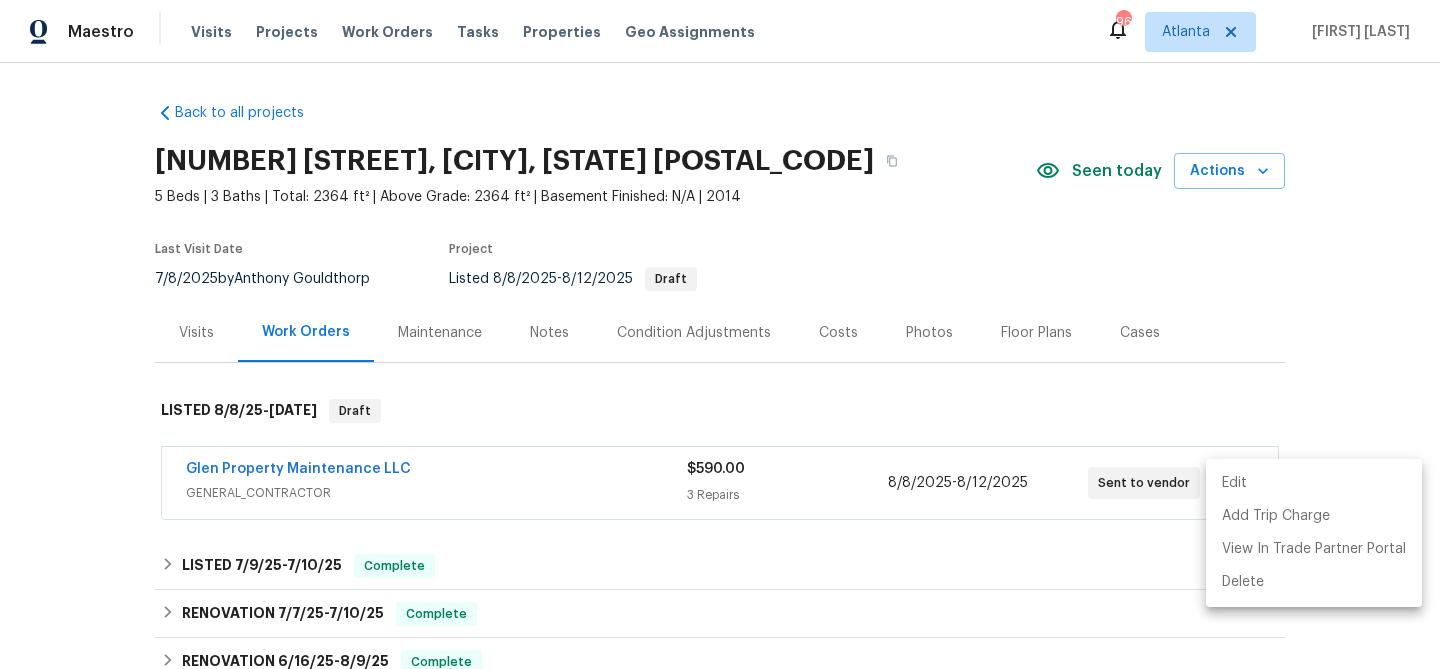 scroll, scrollTop: 0, scrollLeft: 0, axis: both 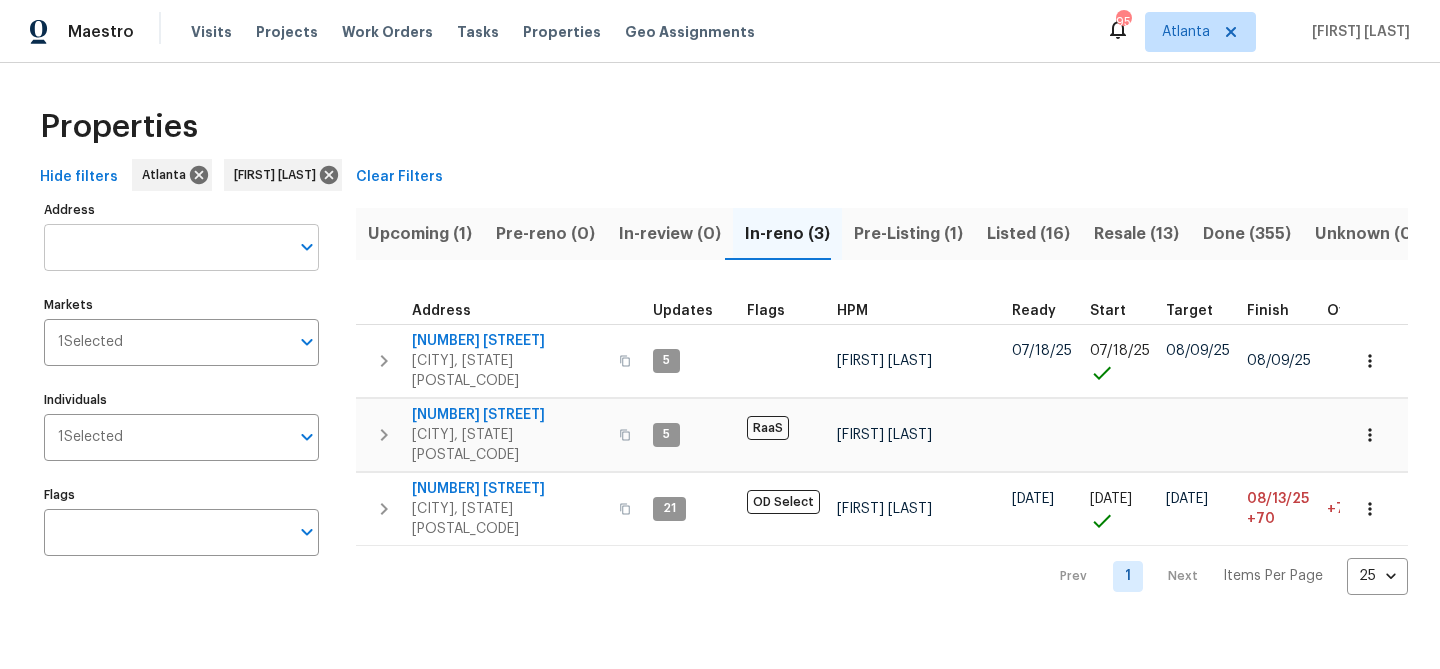 click on "Address" at bounding box center [166, 247] 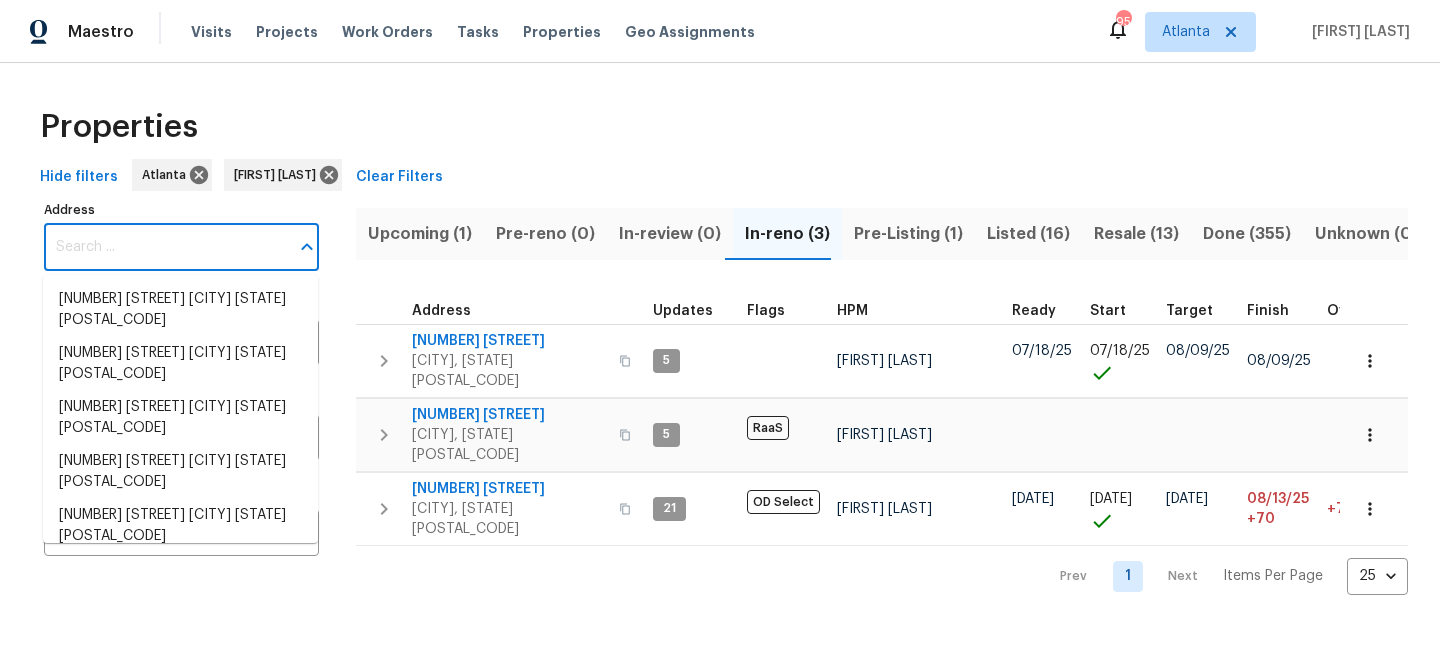 paste on "[NUMBER] [STREET], [CITY], [STATE] [POSTAL_CODE]" 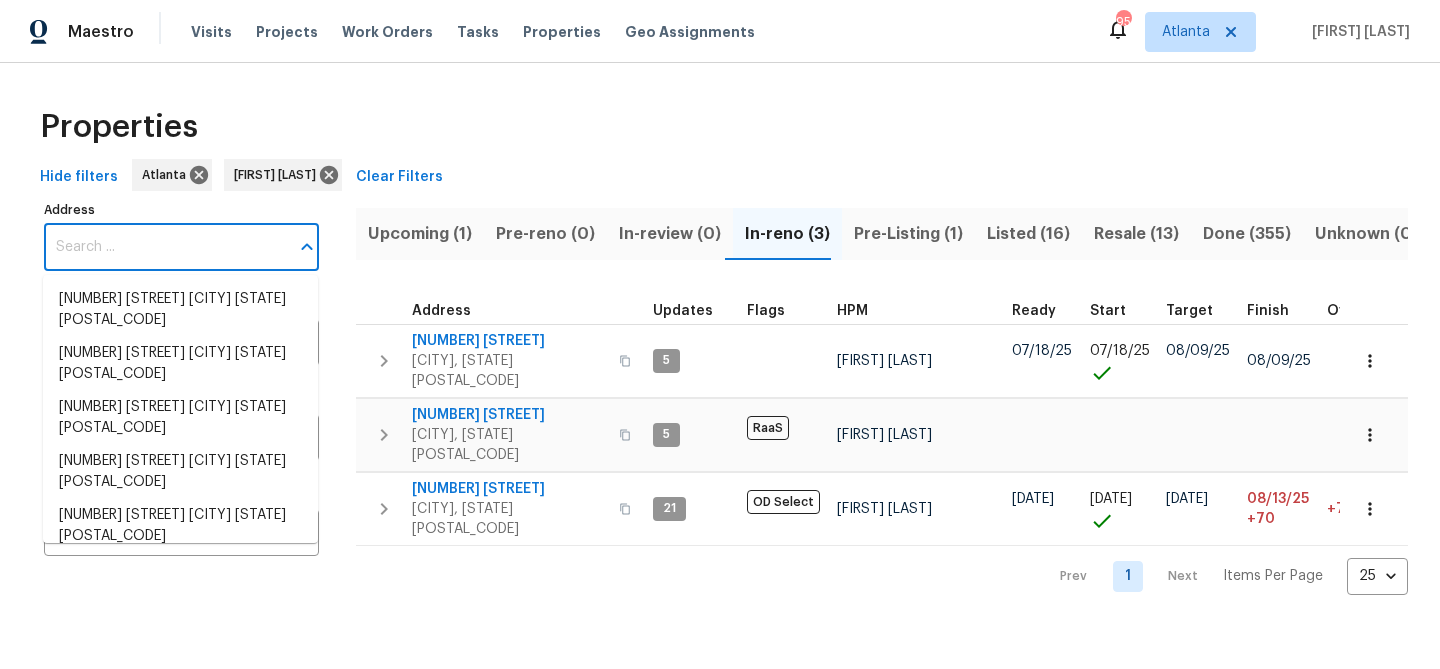 type on "[NUMBER] [STREET], [CITY], [STATE] [POSTAL_CODE]" 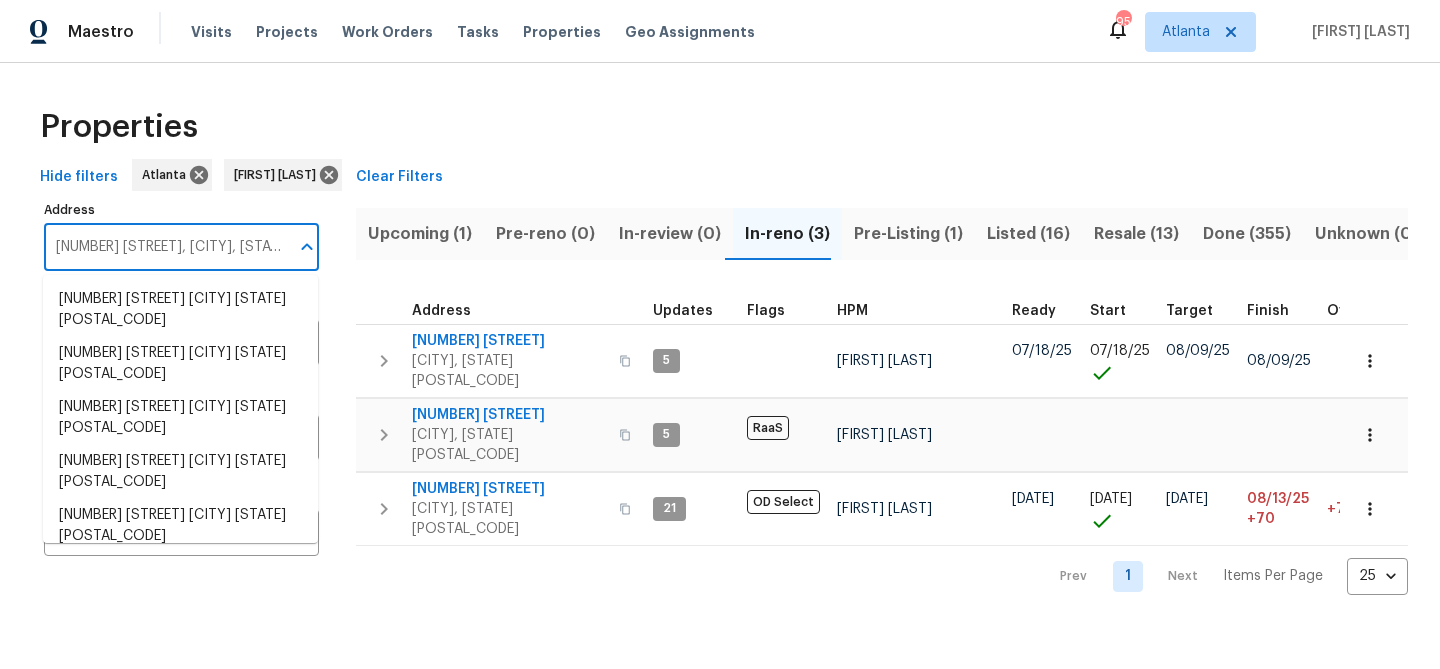 scroll, scrollTop: 0, scrollLeft: 17, axis: horizontal 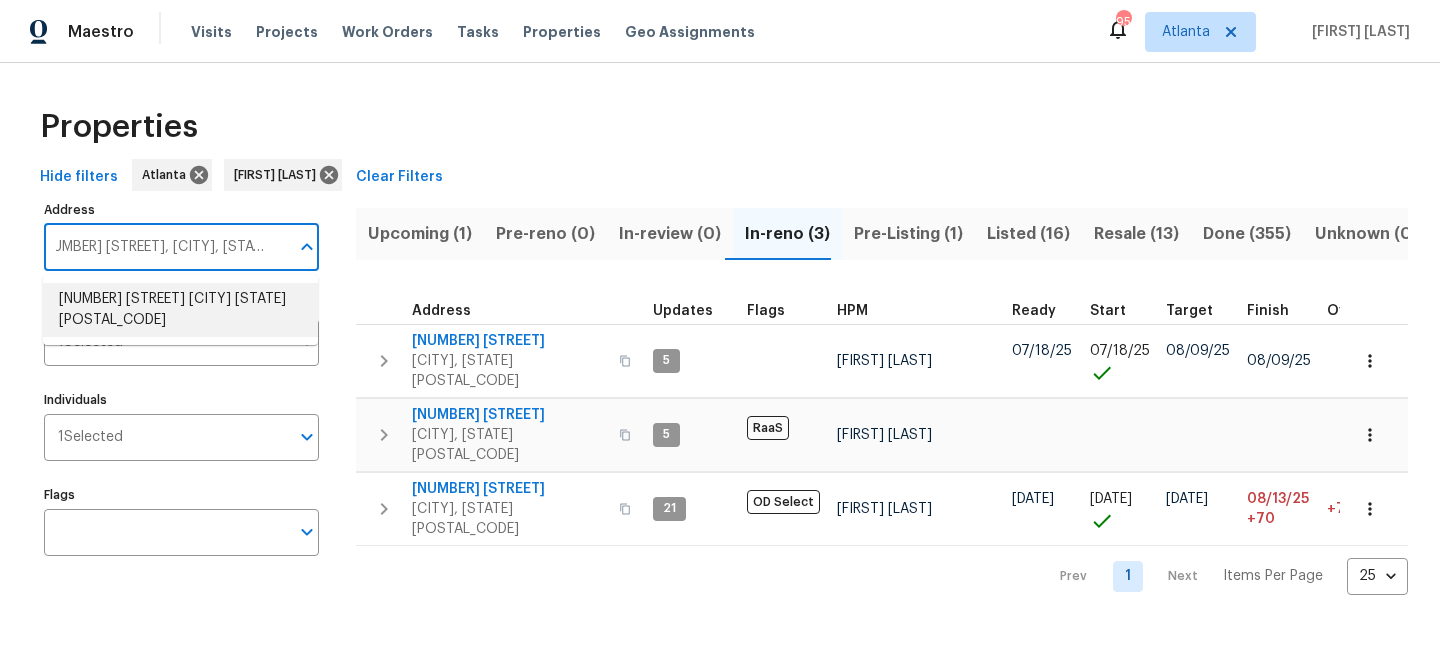 click on "2656 Eldorado Pl Snellville GA 30078" at bounding box center [180, 310] 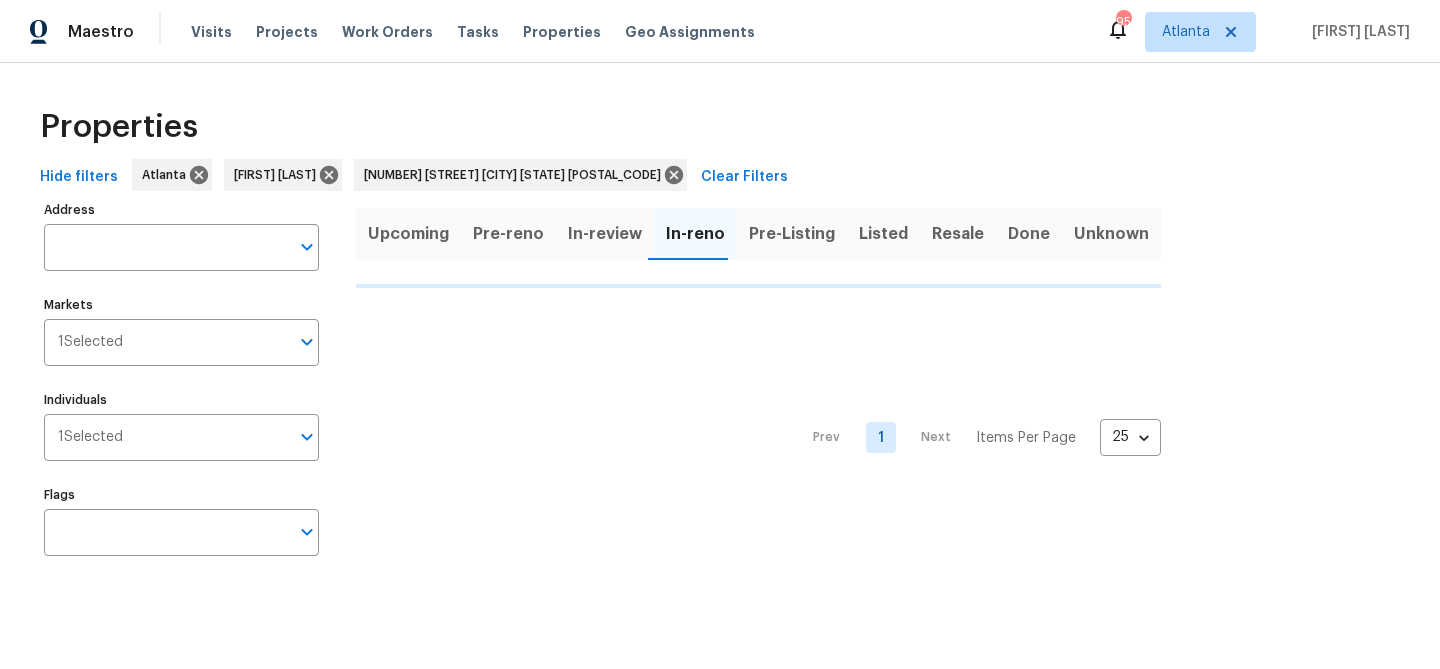 type on "2656 Eldorado Pl Snellville GA 30078" 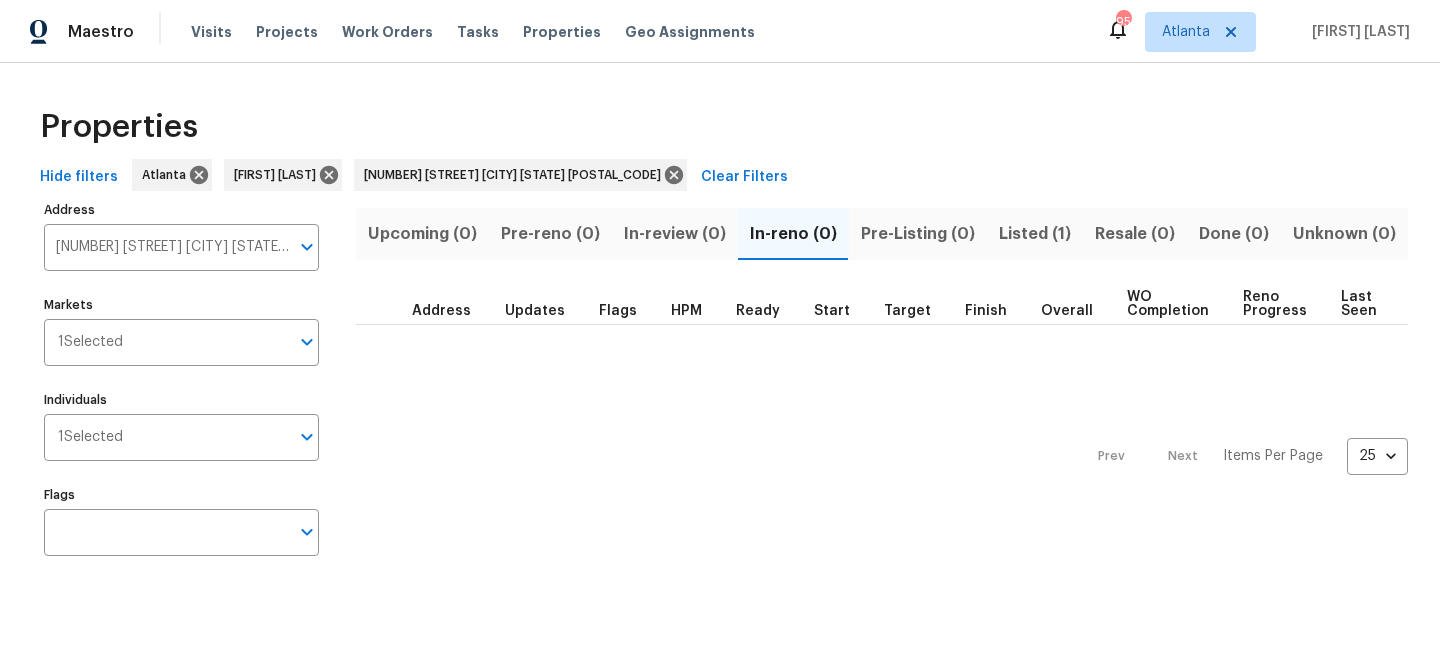 click on "Listed (1)" at bounding box center (1035, 234) 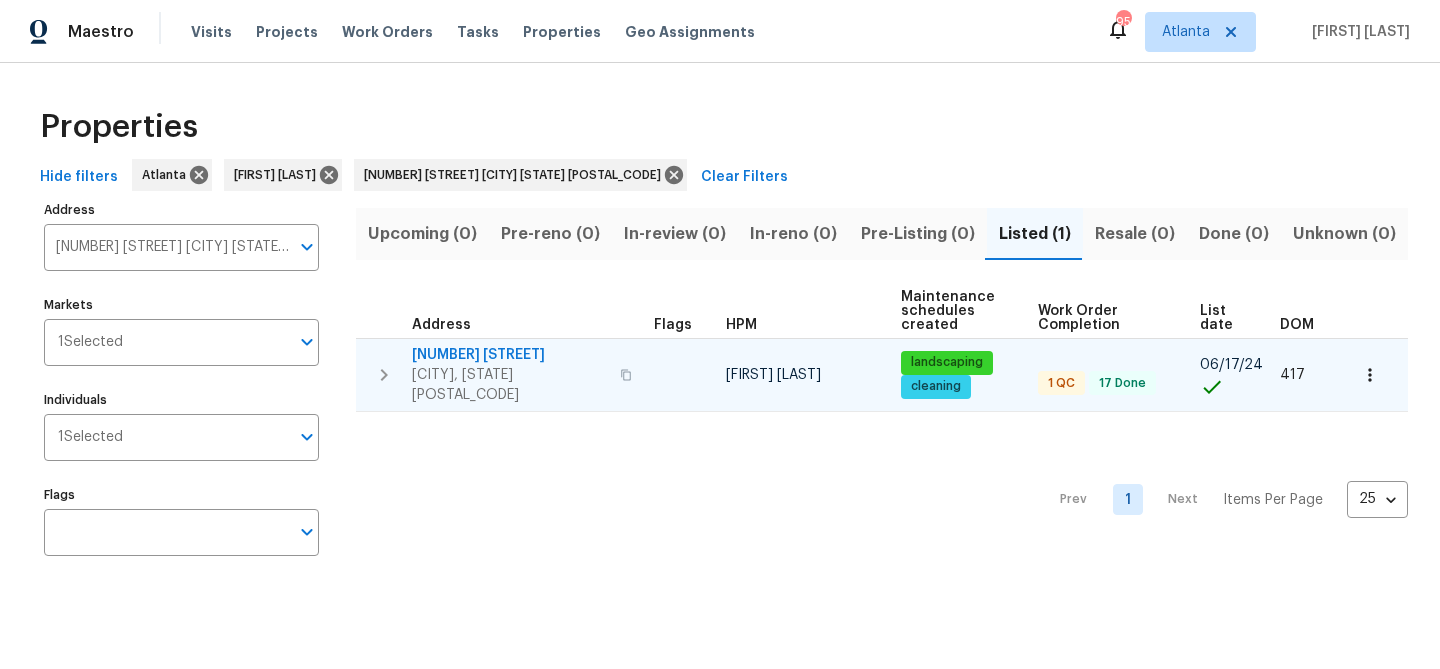 click on "2656 Eldorado Pl" at bounding box center (510, 355) 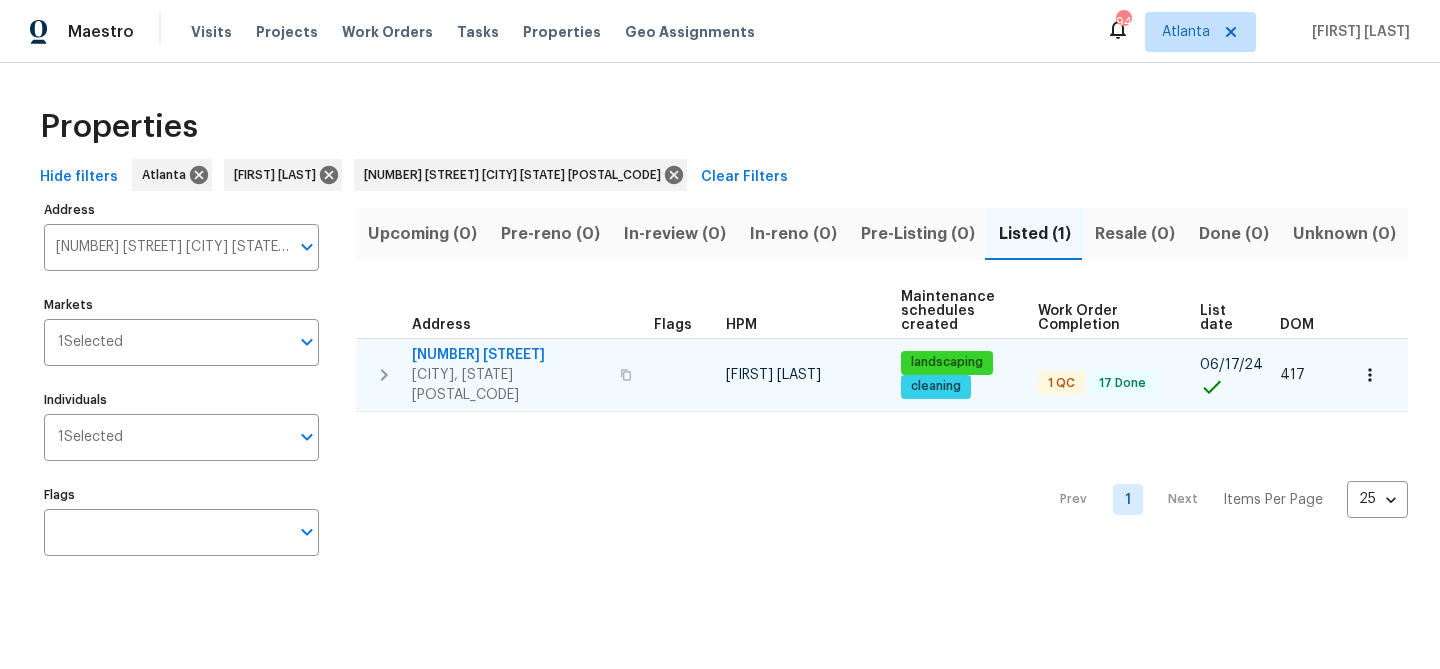 click on "2656 Eldorado Pl Snellville, GA 30078" at bounding box center (501, 375) 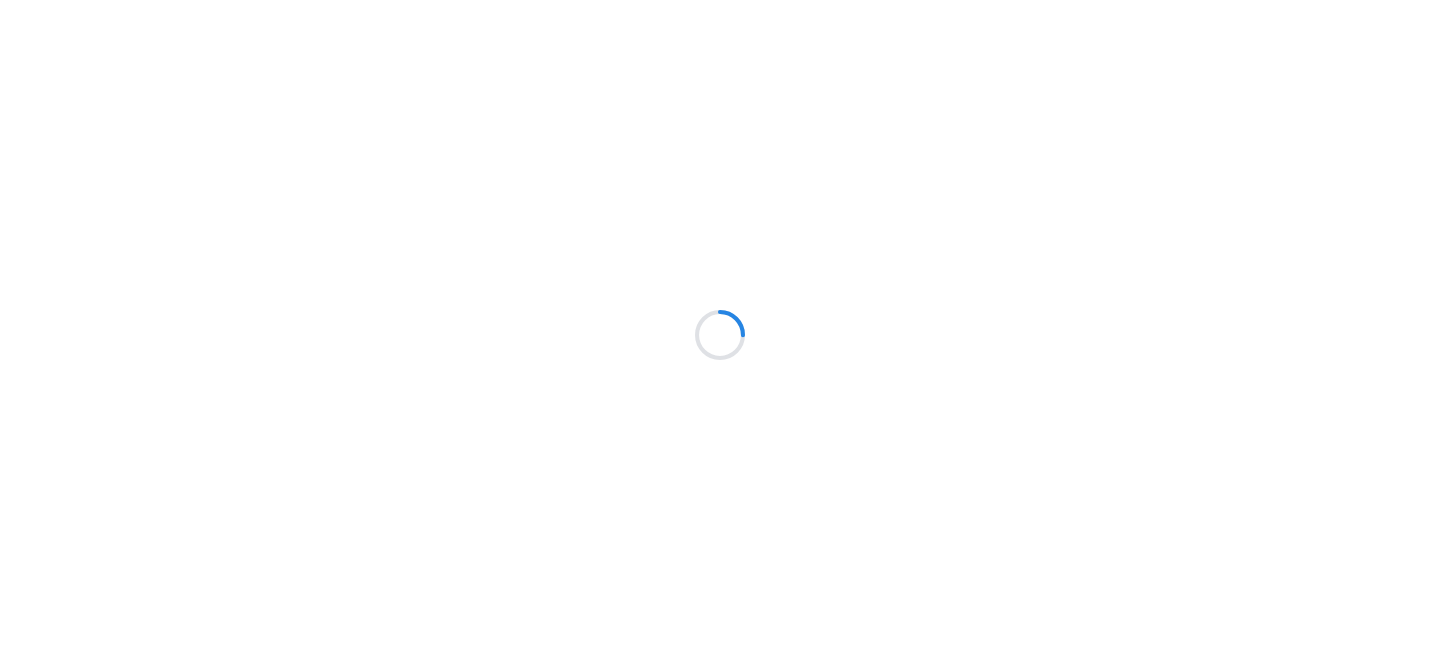 scroll, scrollTop: 0, scrollLeft: 0, axis: both 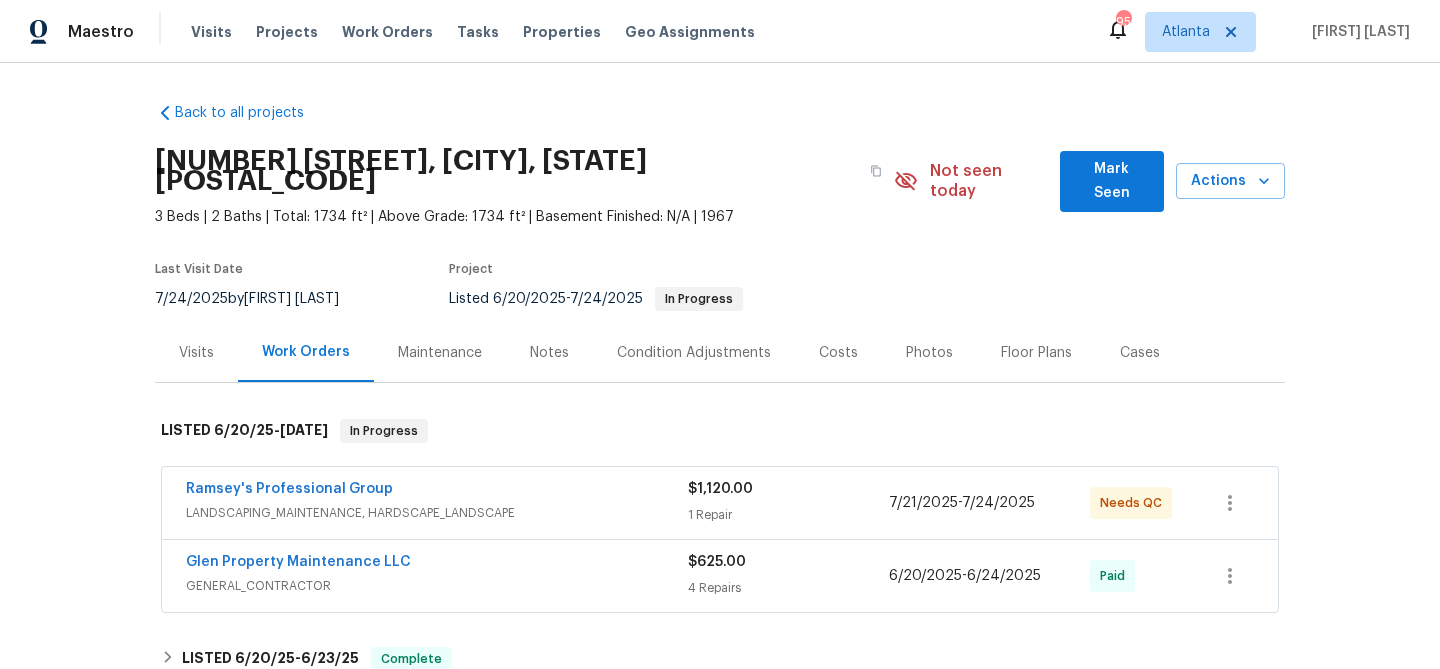 click on "Mark Seen" at bounding box center [1112, 181] 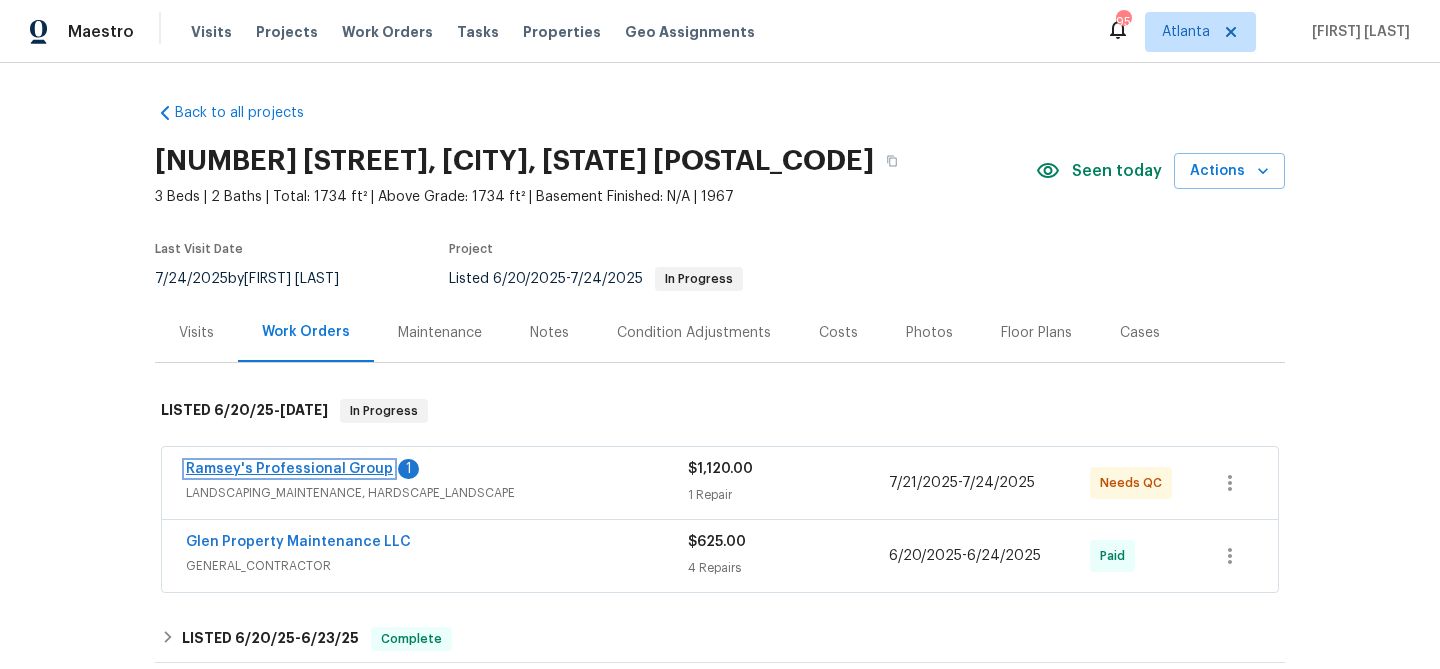 click on "Ramsey's Professional Group" at bounding box center (289, 469) 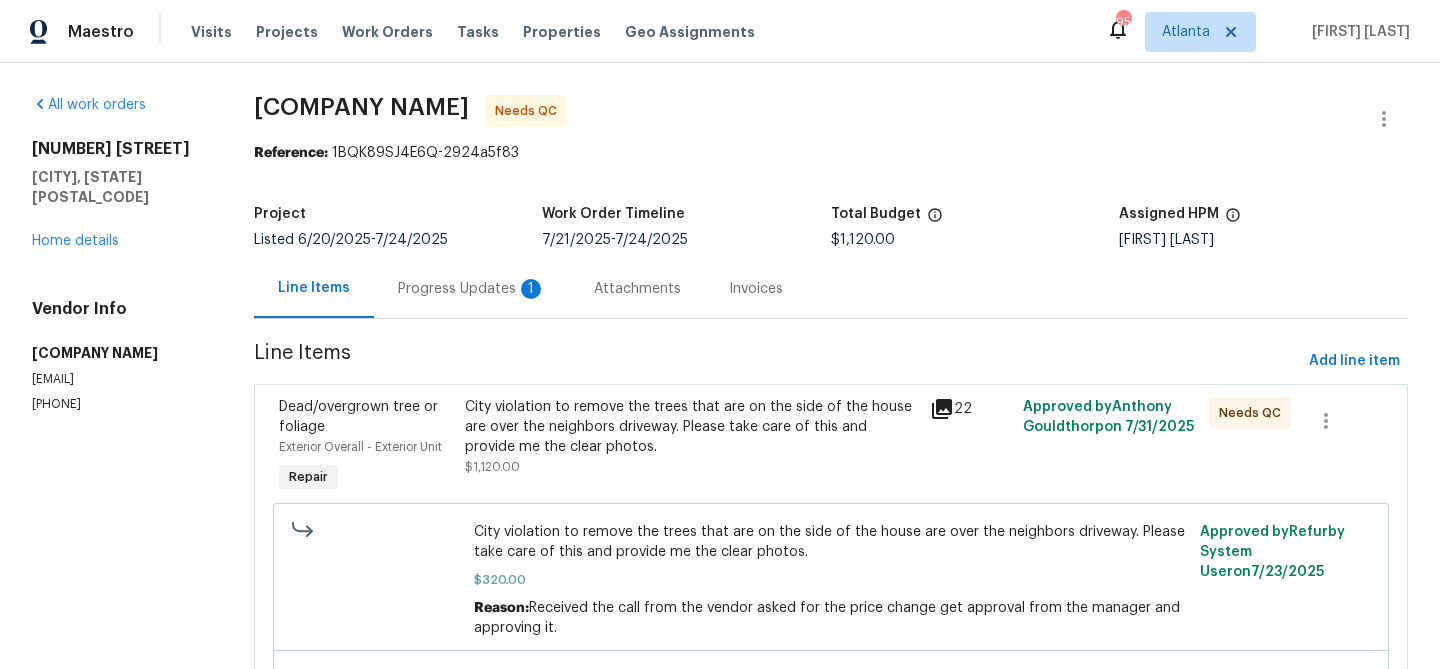 click on "Progress Updates 1" at bounding box center [472, 289] 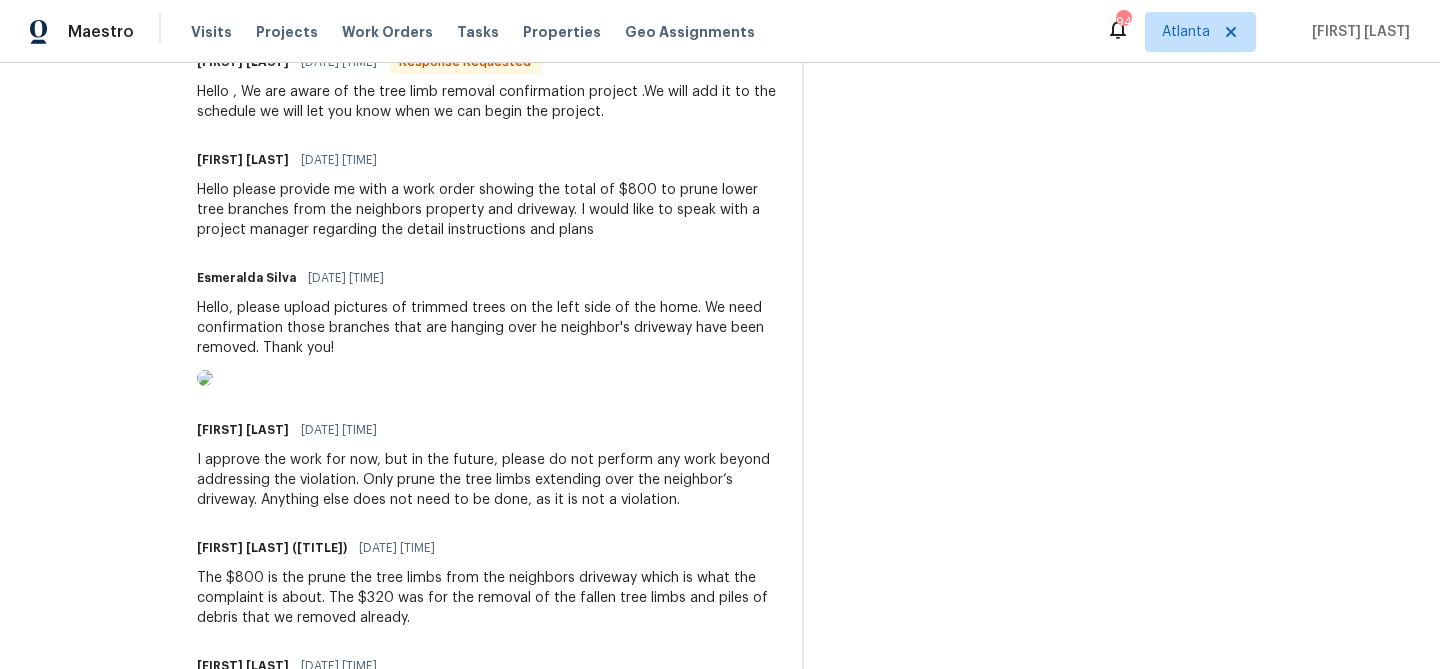 scroll, scrollTop: 669, scrollLeft: 0, axis: vertical 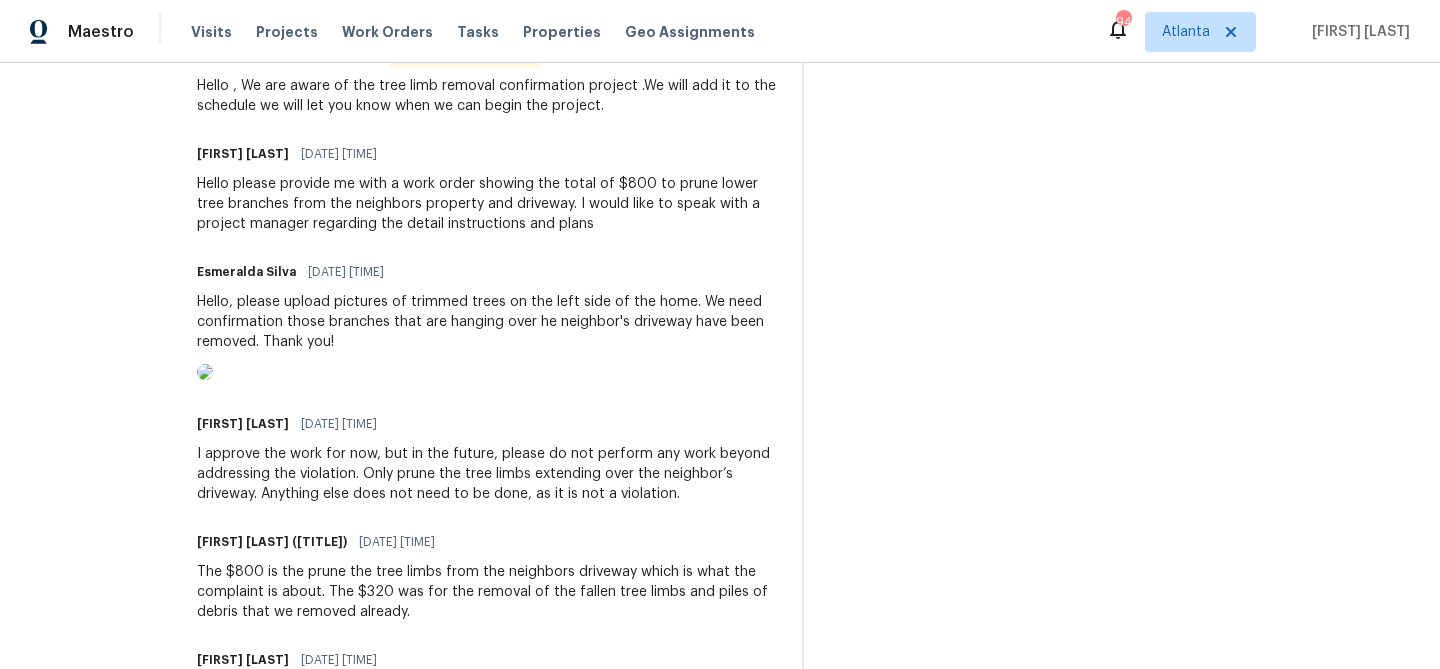 click at bounding box center (205, 372) 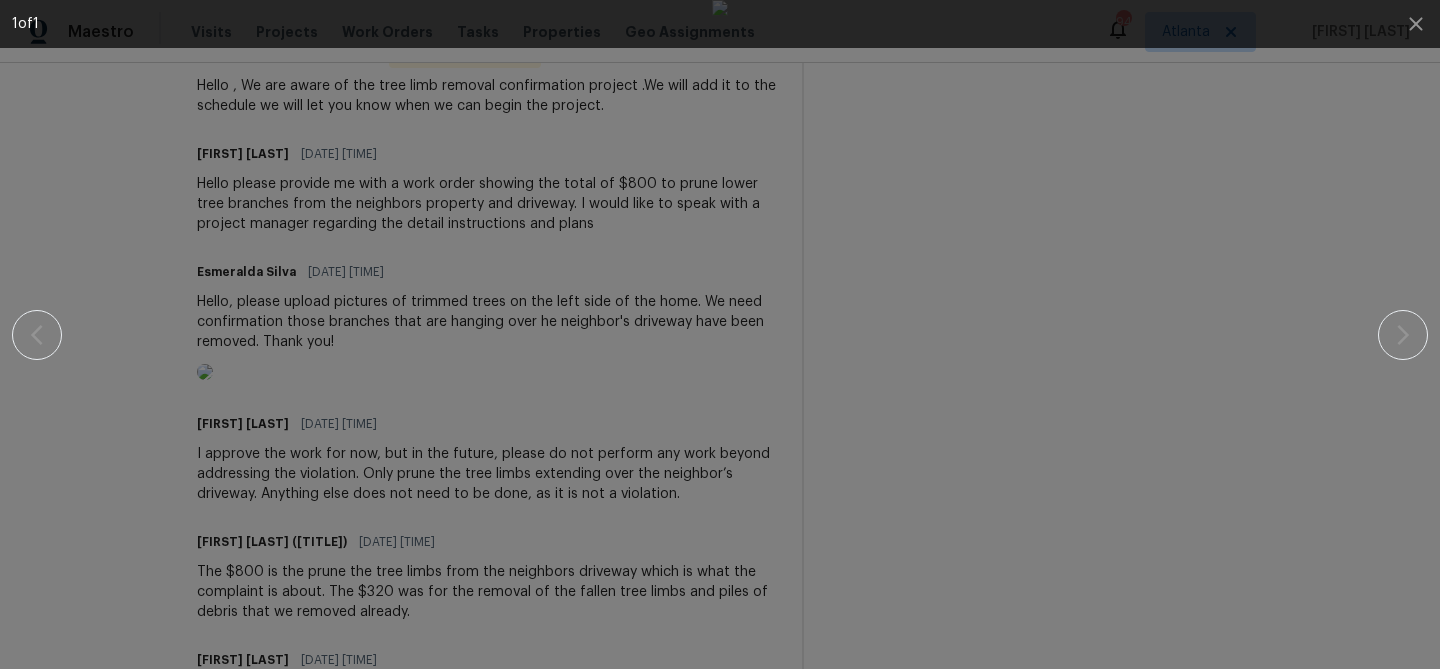 click at bounding box center [720, 334] 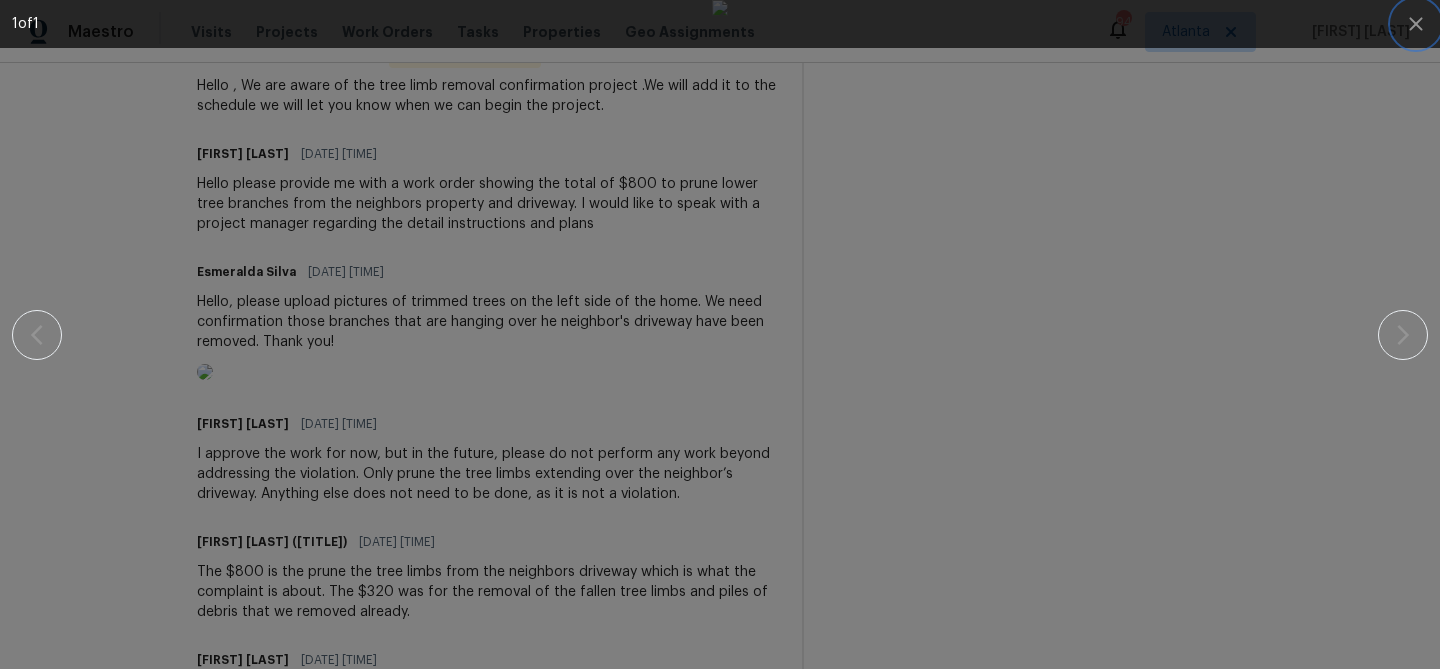 click 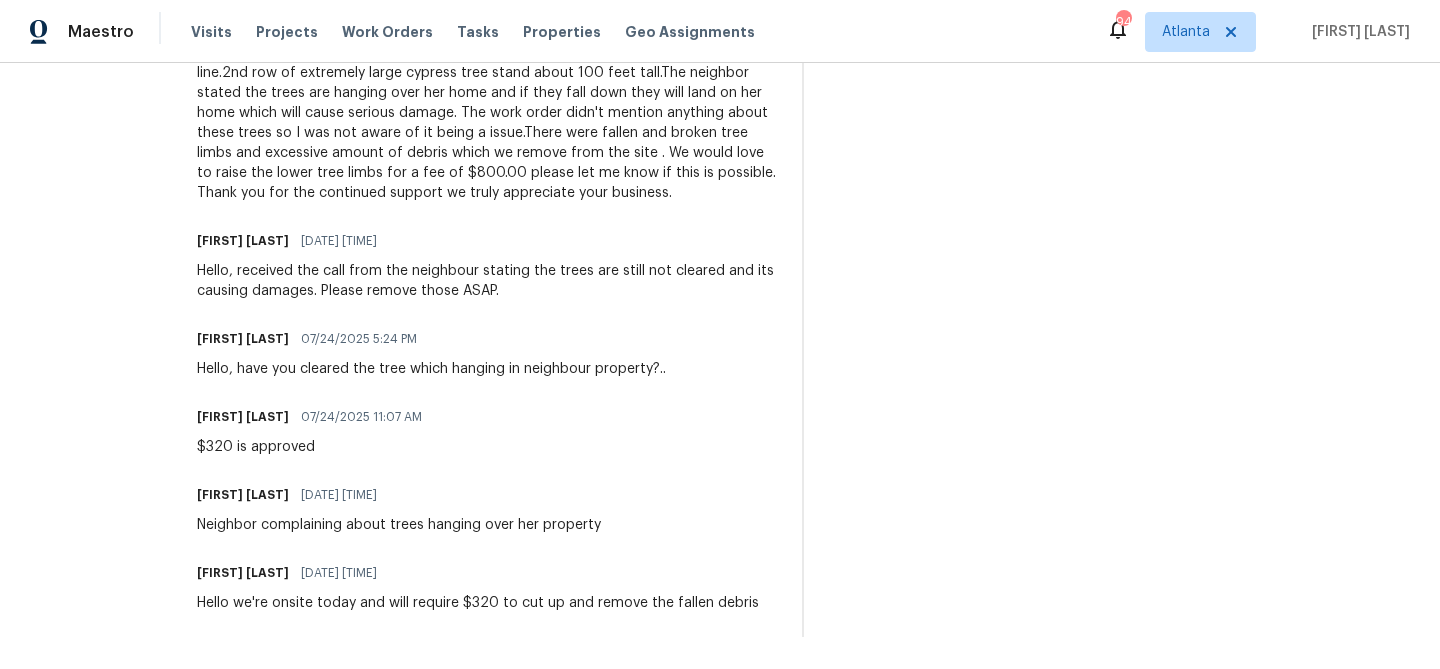 scroll, scrollTop: 0, scrollLeft: 0, axis: both 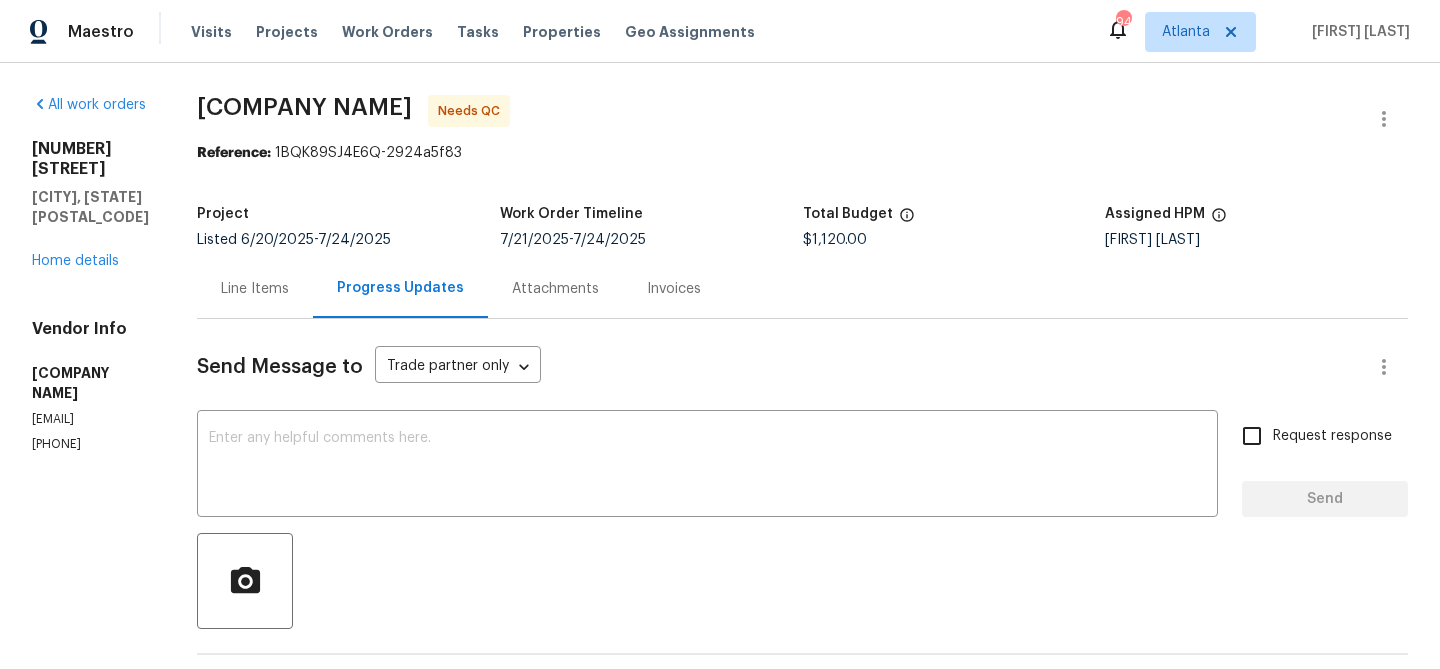 click on "Line Items" at bounding box center [255, 289] 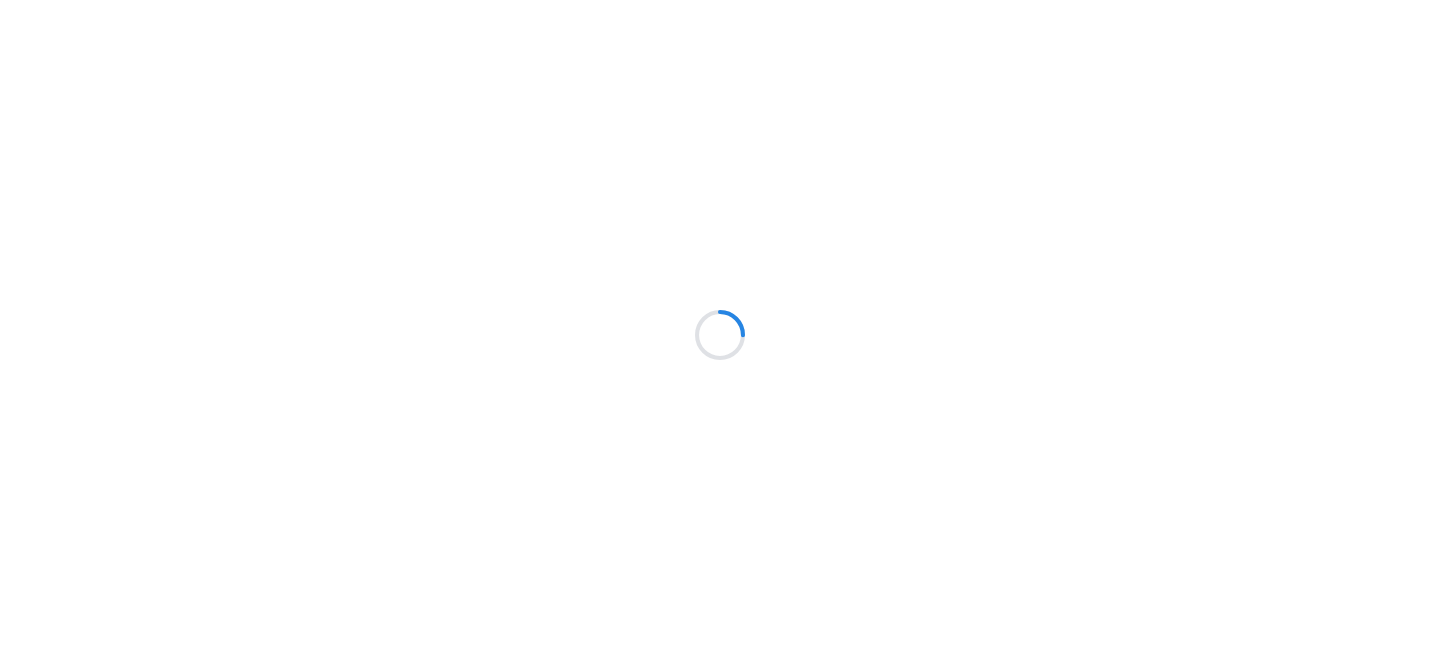 scroll, scrollTop: 0, scrollLeft: 0, axis: both 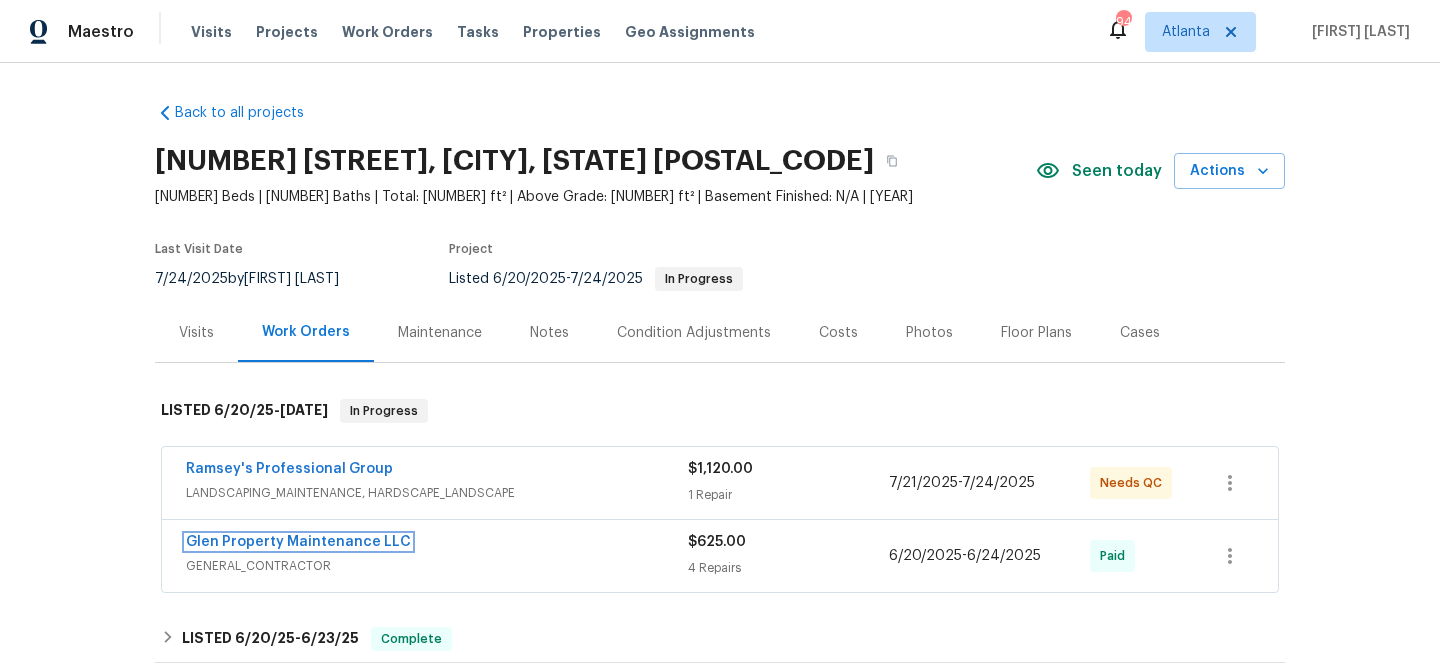 click on "Glen Property Maintenance LLC" at bounding box center [298, 542] 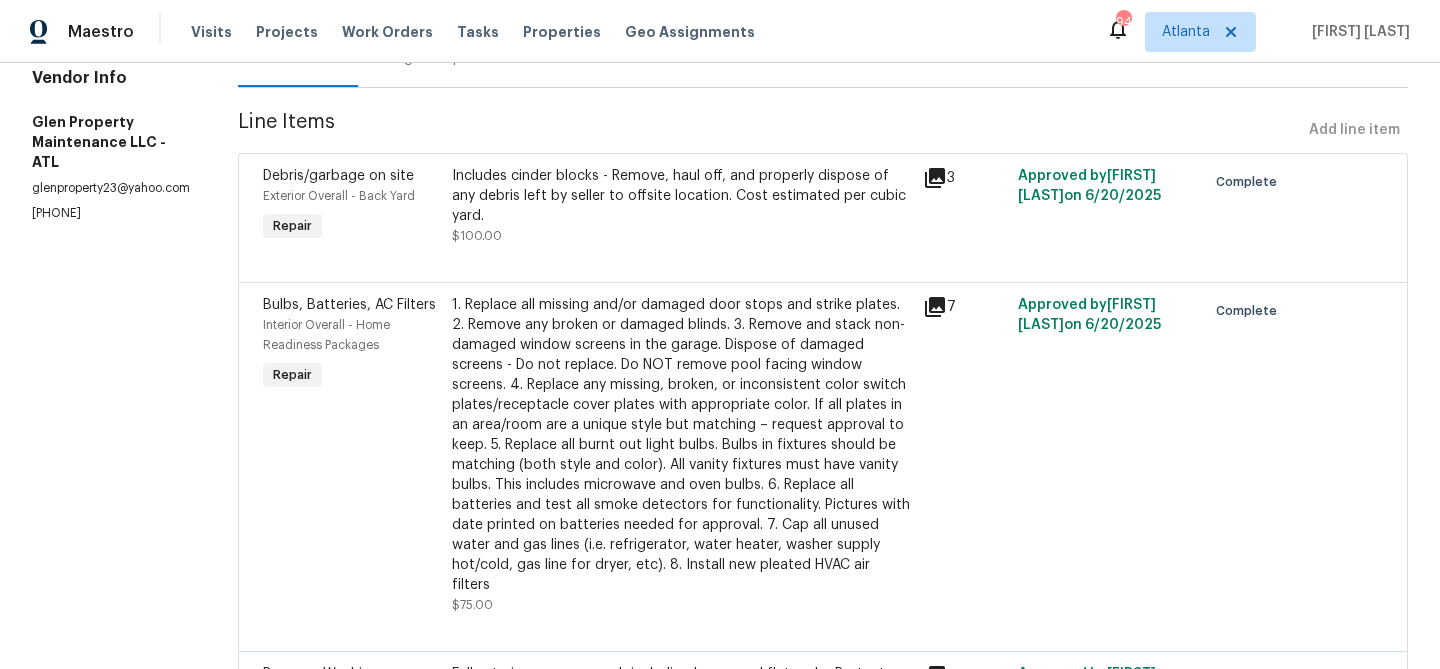 scroll, scrollTop: 0, scrollLeft: 0, axis: both 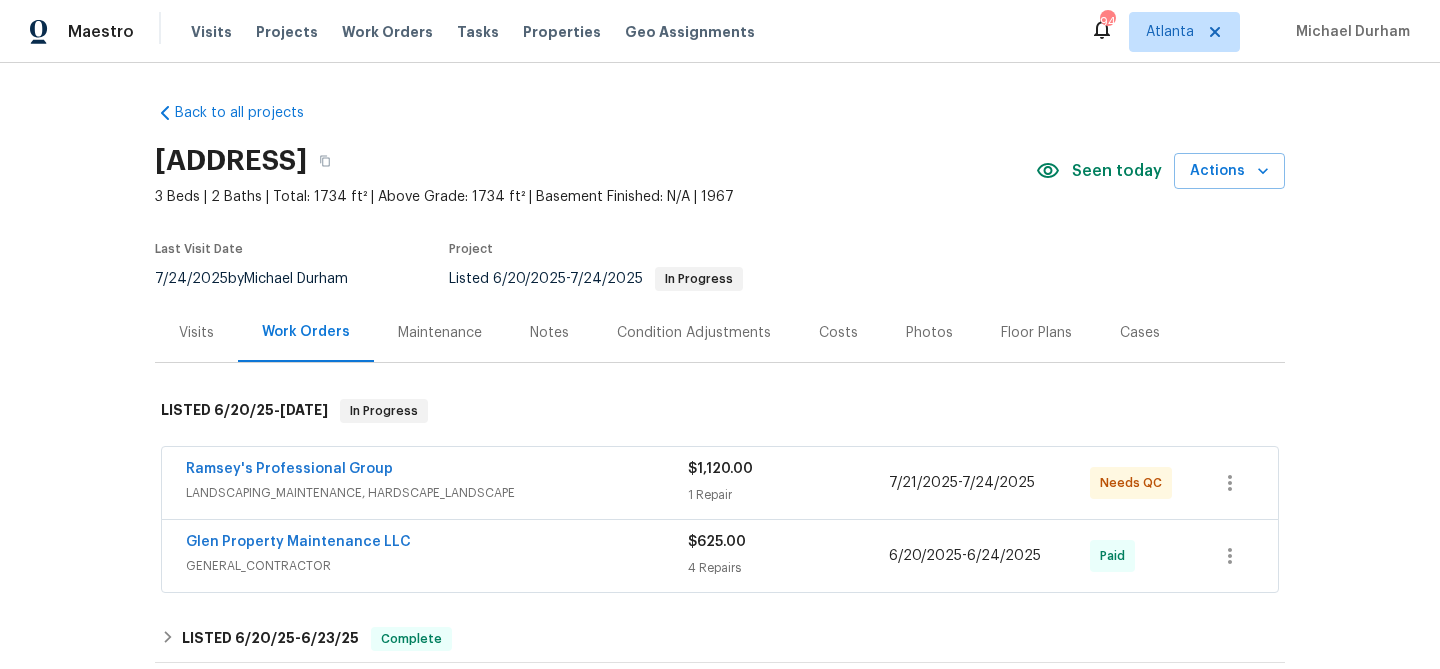 click on "Seen today Actions" at bounding box center (1160, 171) 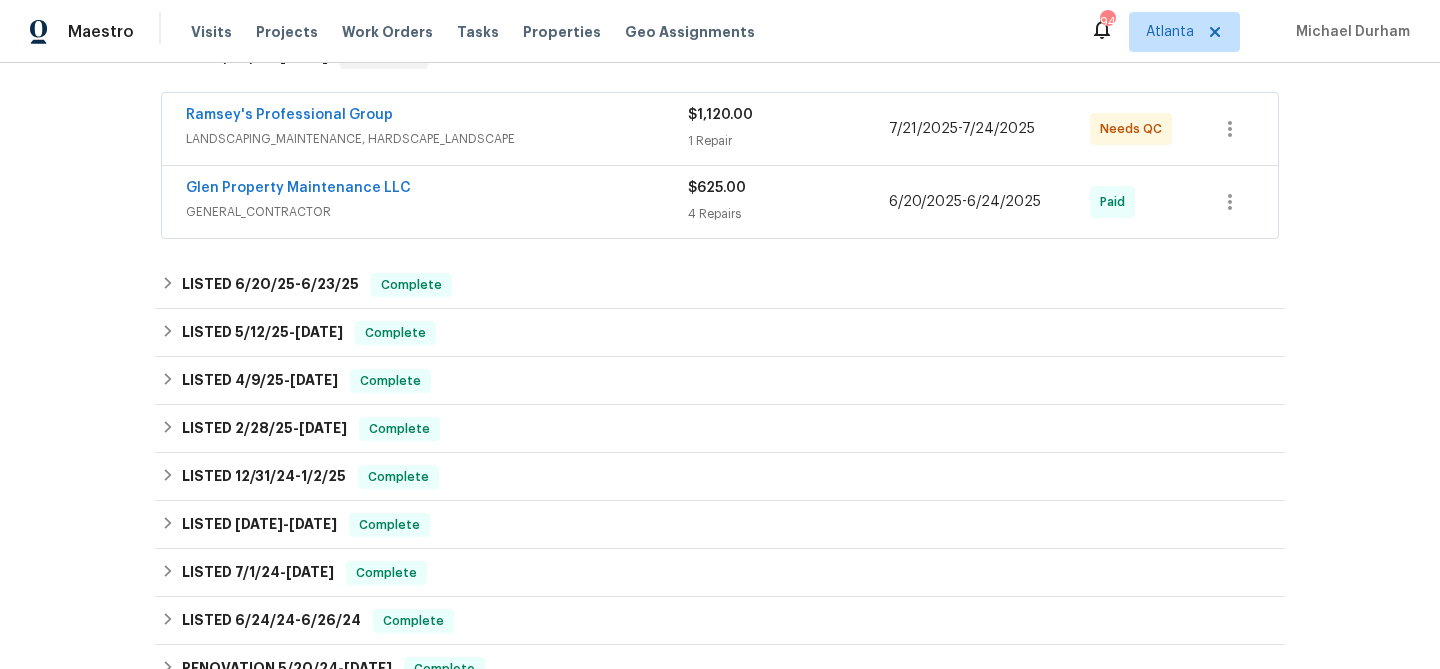 scroll, scrollTop: 732, scrollLeft: 0, axis: vertical 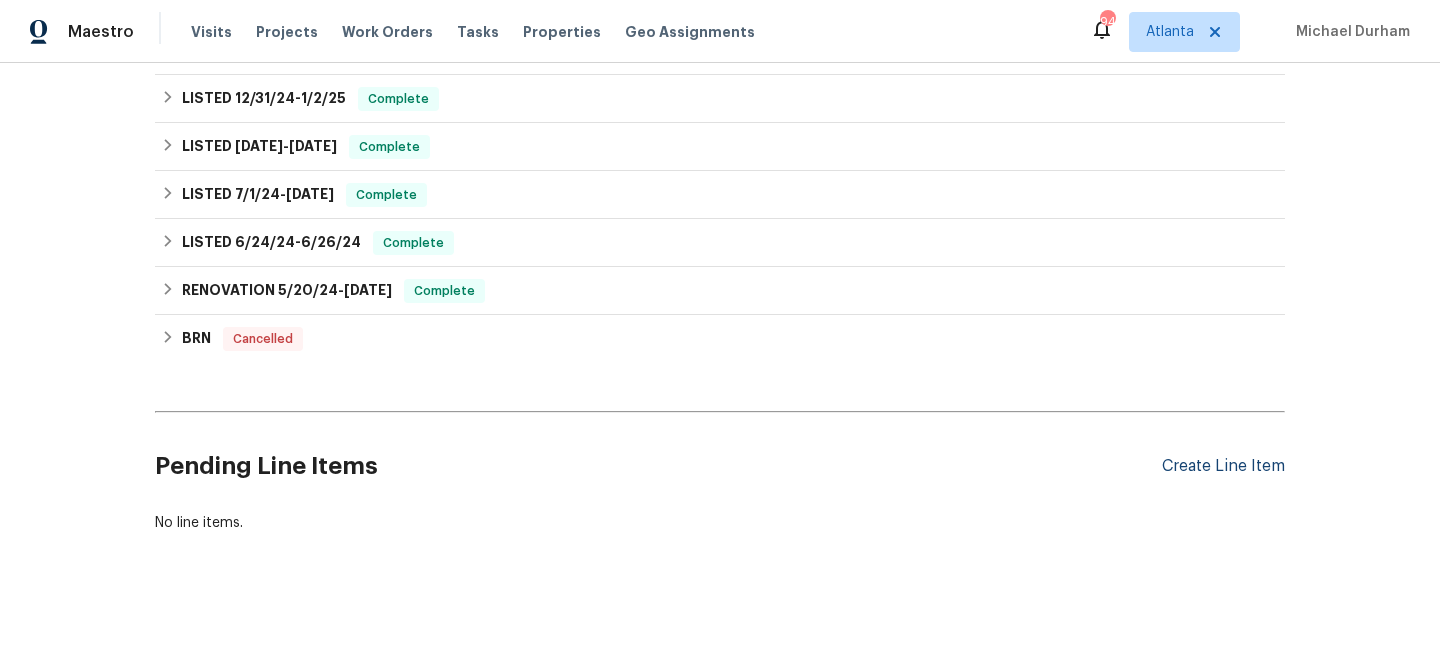 click on "Create Line Item" at bounding box center [1223, 466] 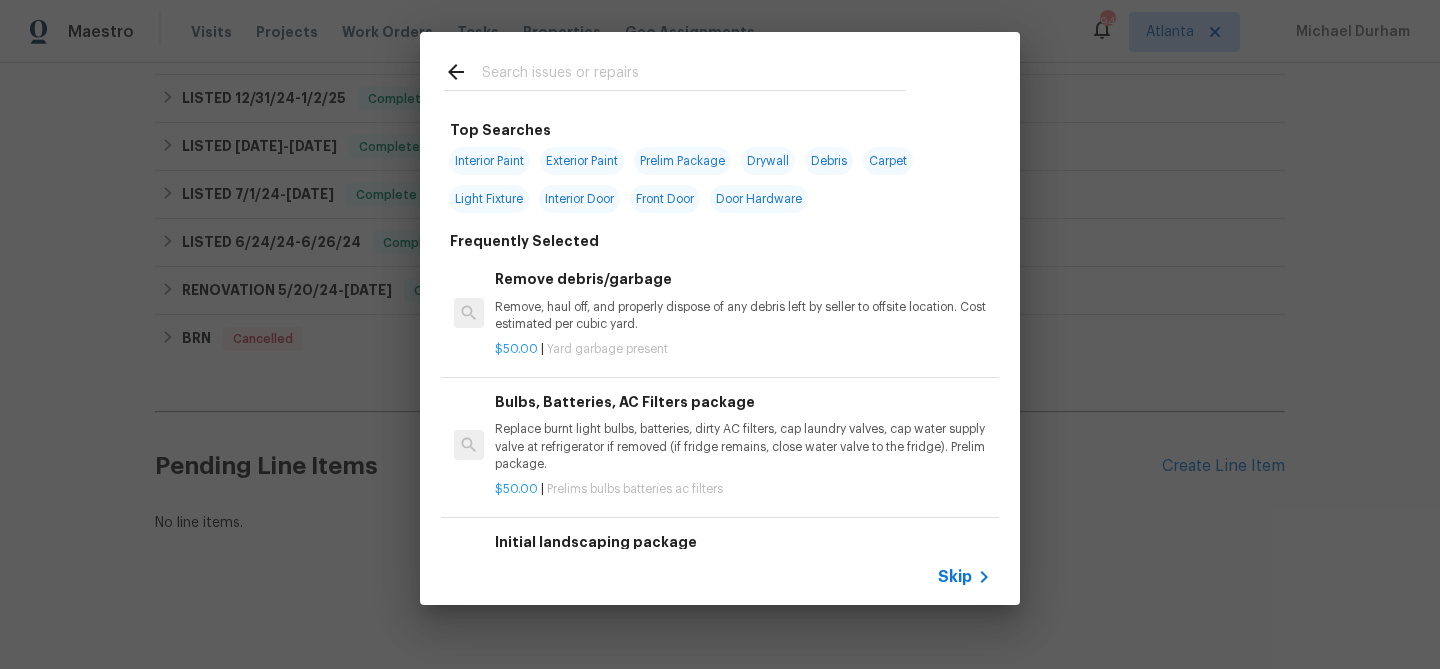 click at bounding box center [694, 75] 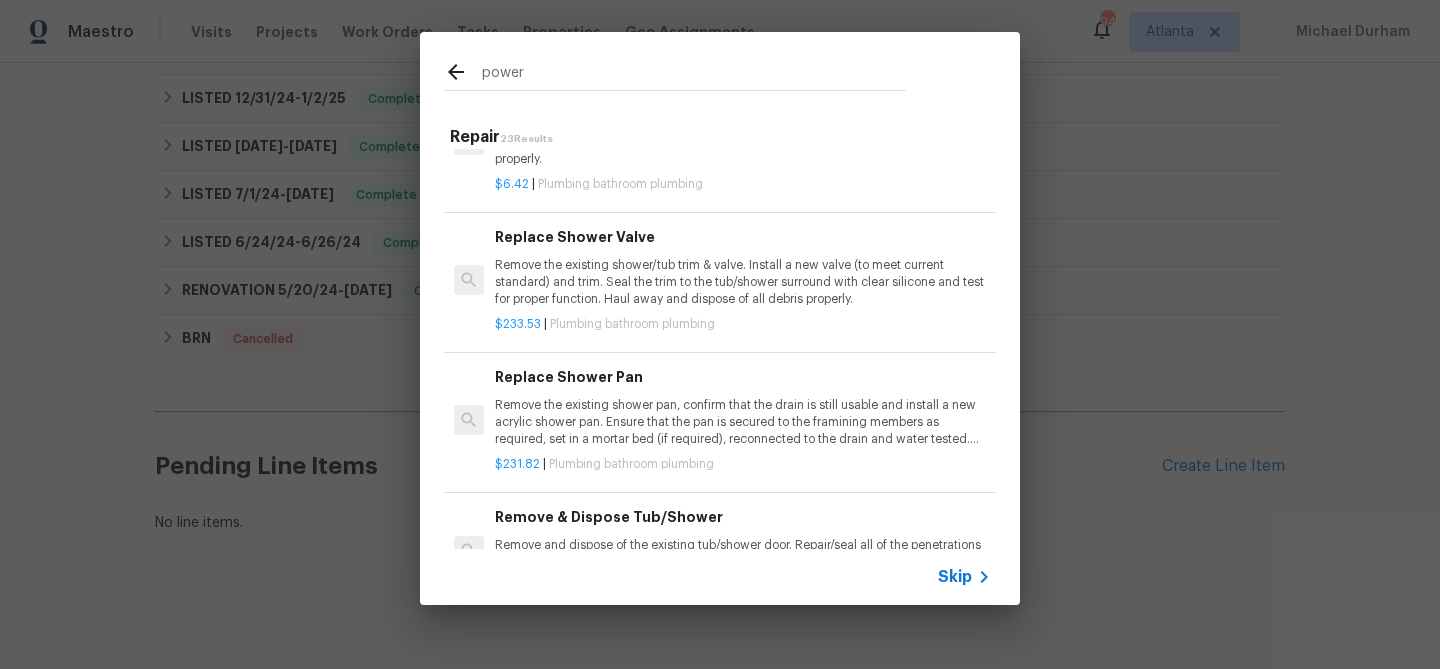 scroll, scrollTop: 0, scrollLeft: 0, axis: both 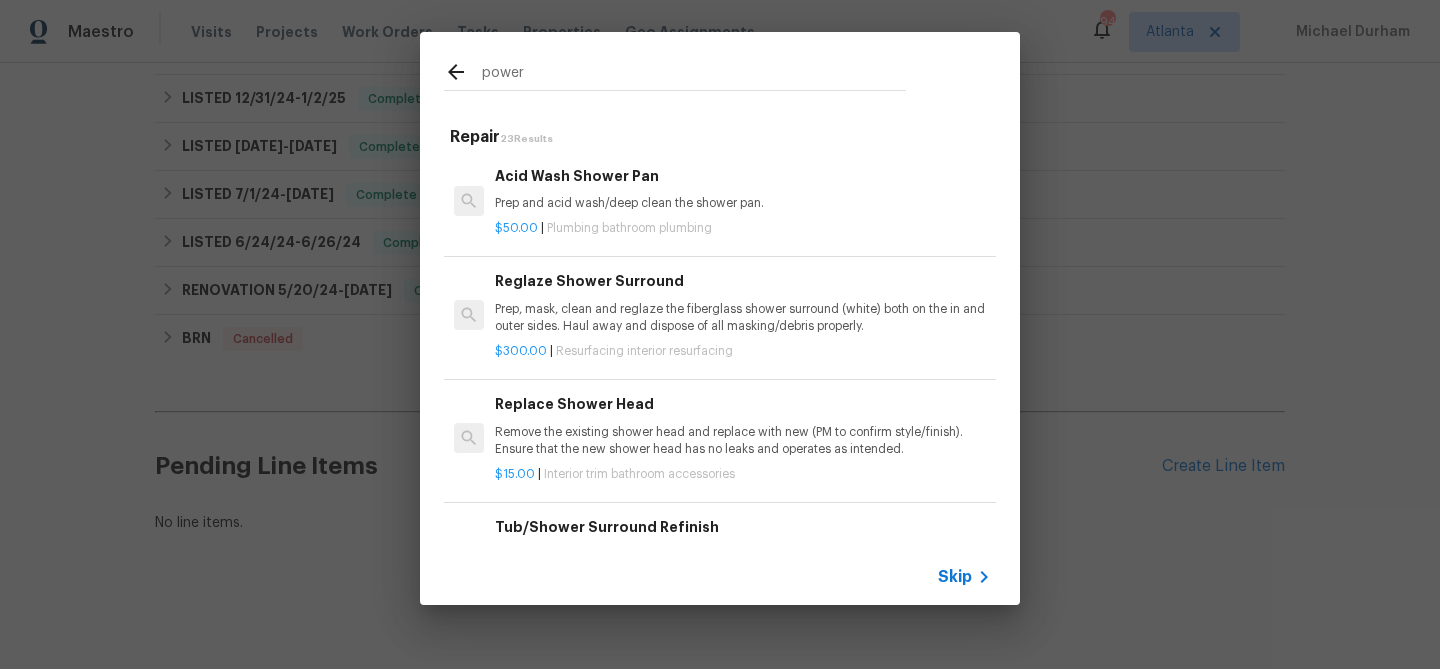 click on "power" at bounding box center (694, 75) 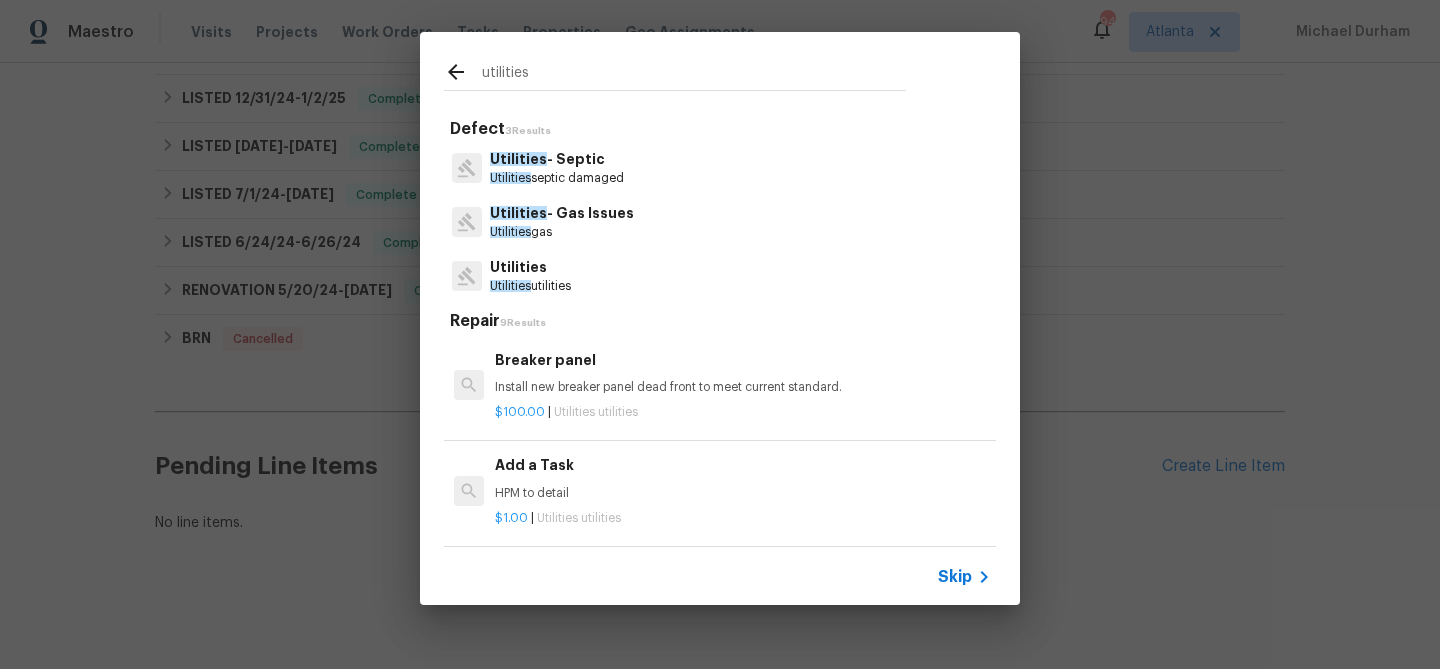 type on "utilities" 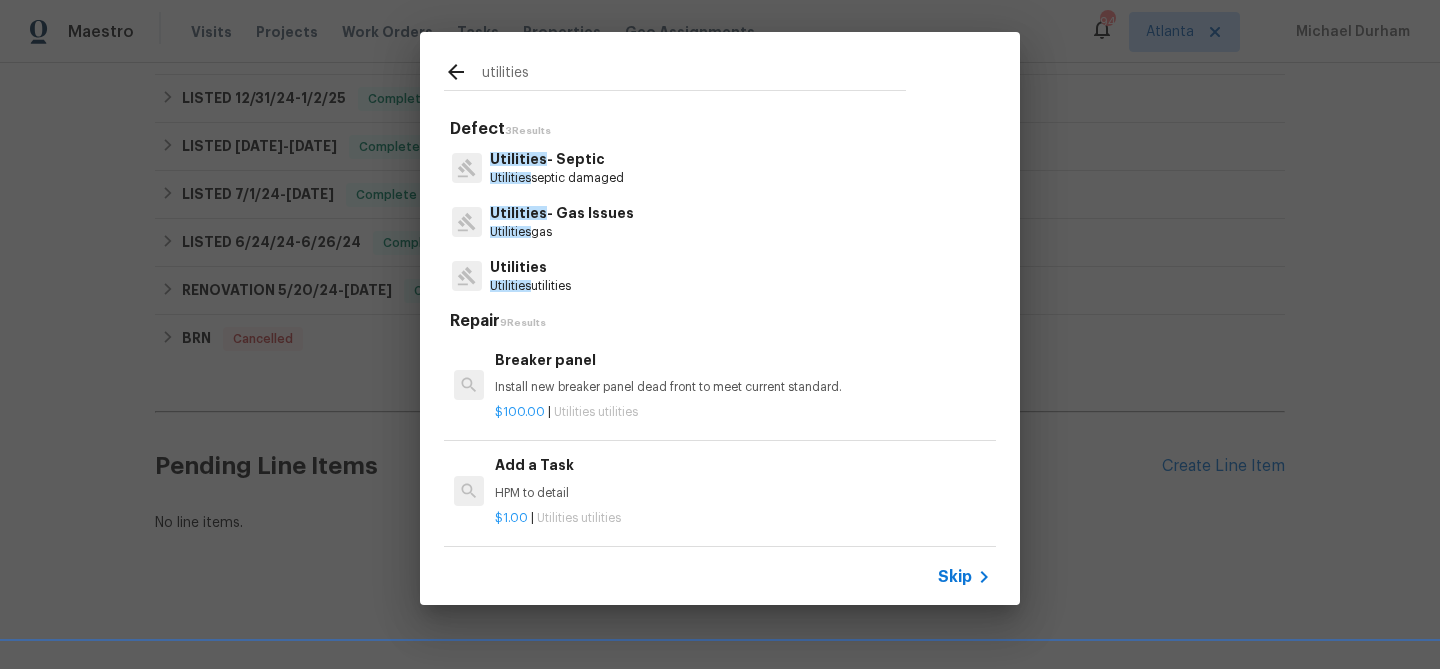 click on "Utilities" at bounding box center [530, 267] 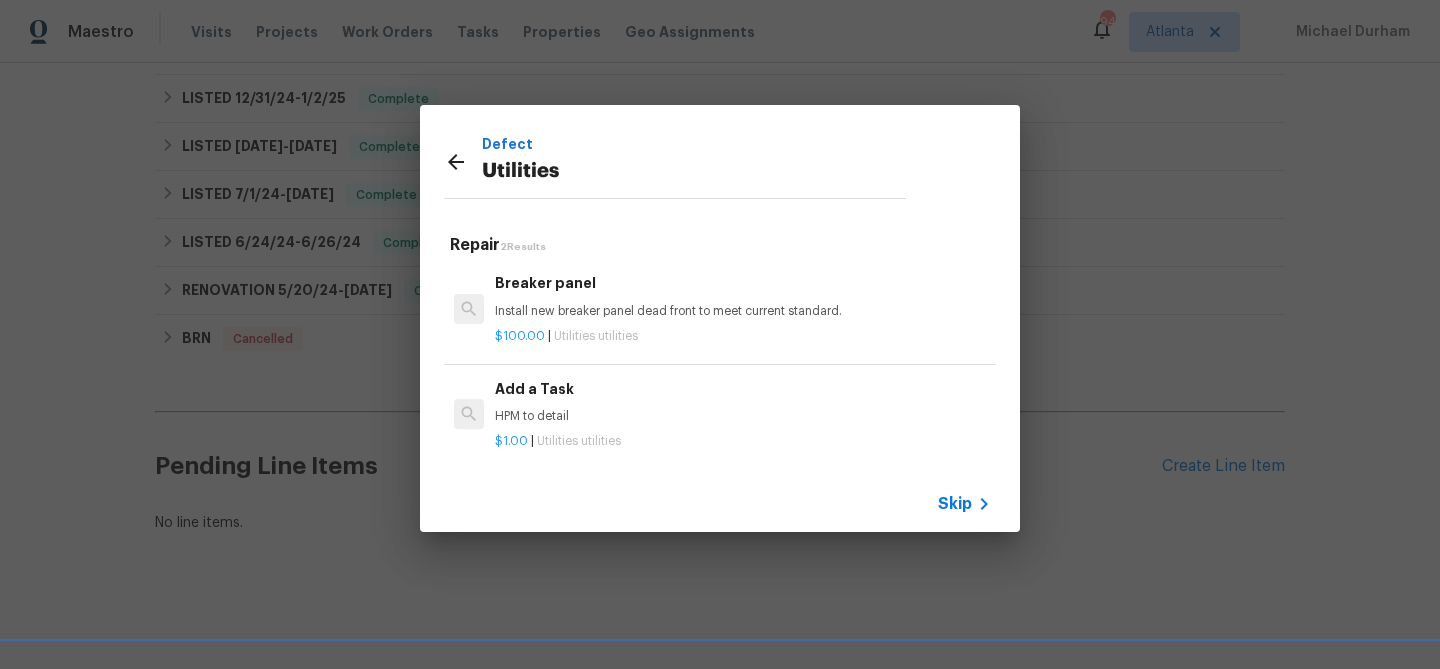 click on "Add a Task HPM to detail" at bounding box center (743, 402) 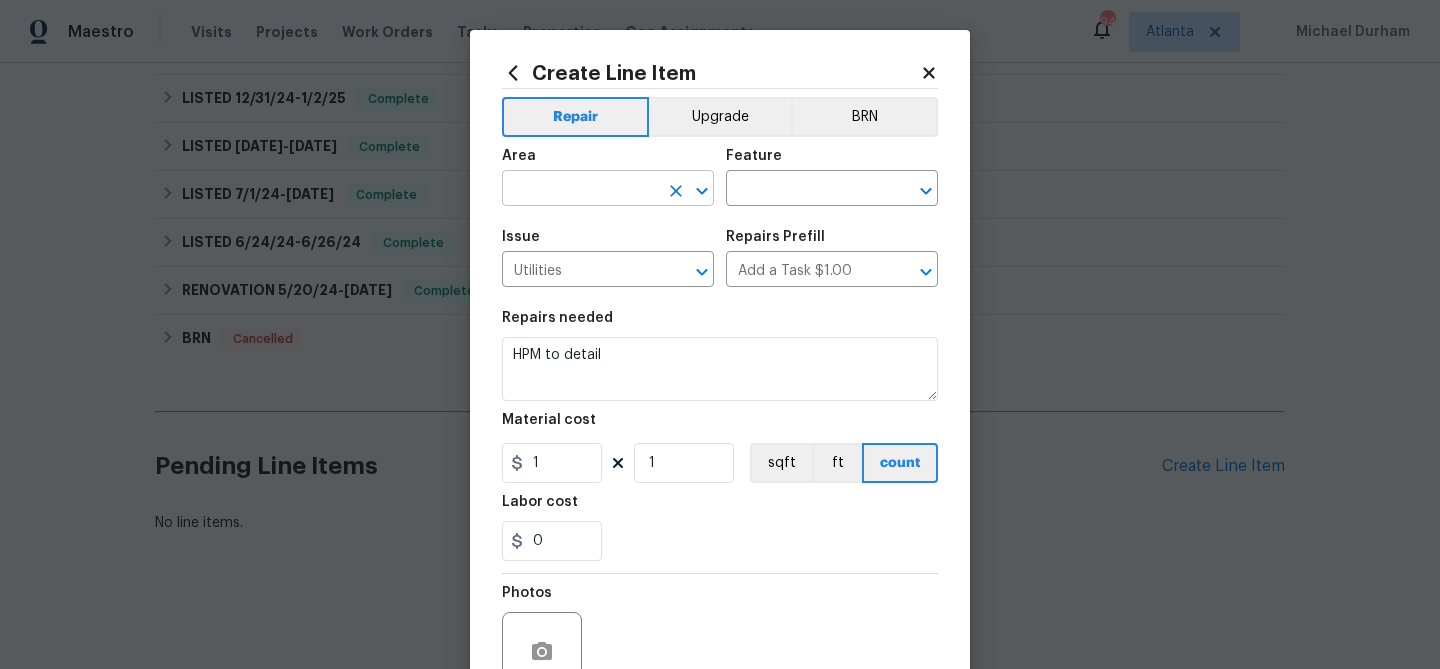 click at bounding box center [580, 190] 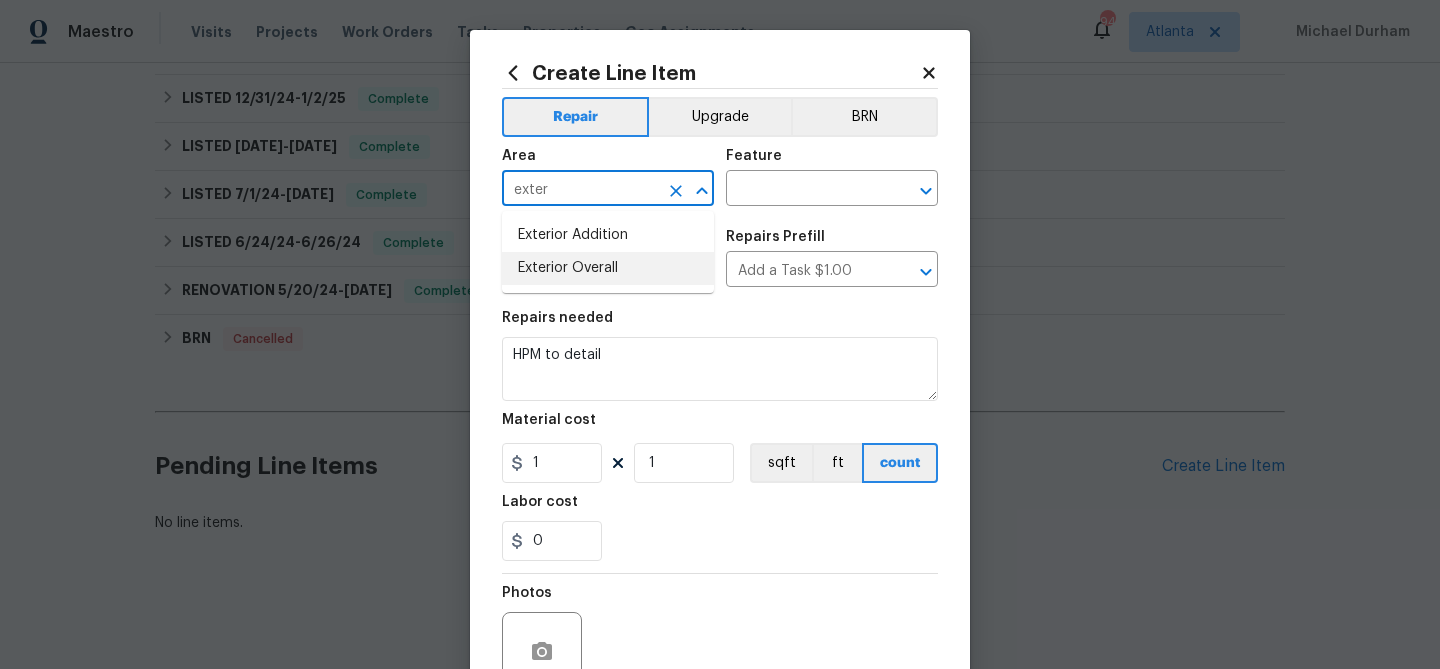 click on "Exterior Overall" at bounding box center [608, 268] 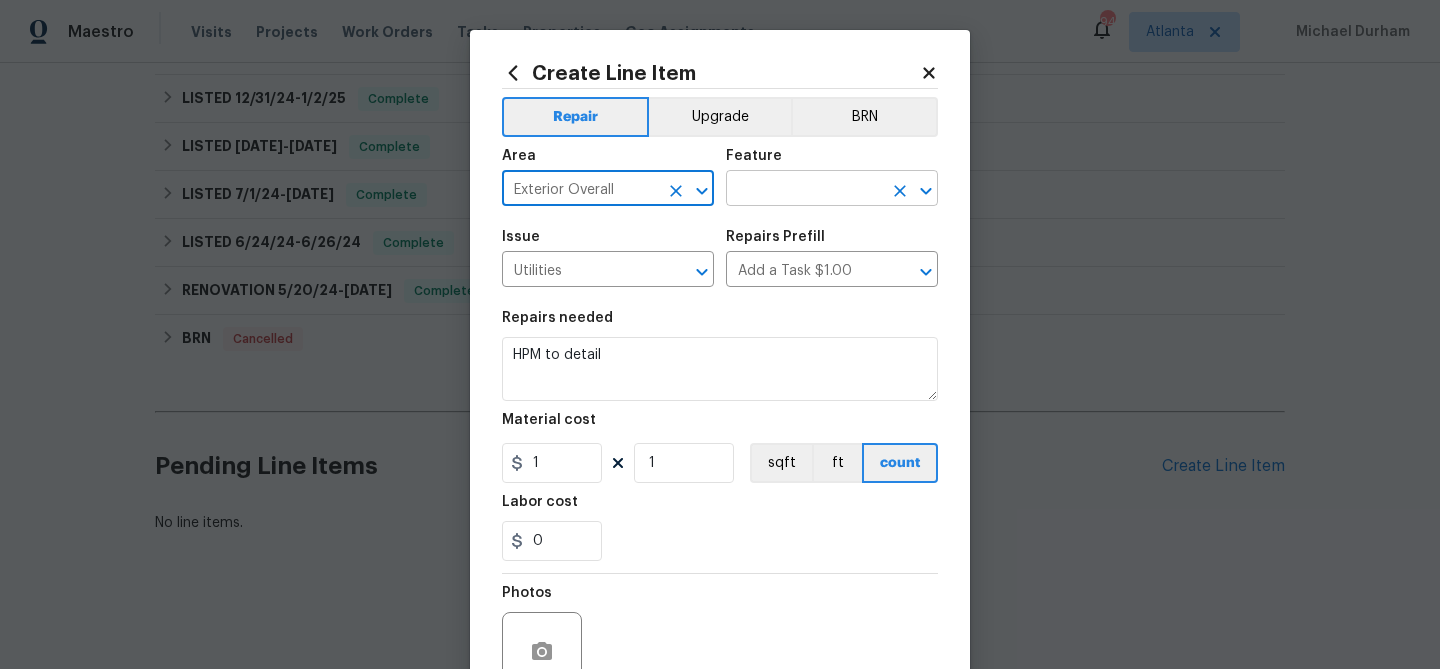 type on "Exterior Overall" 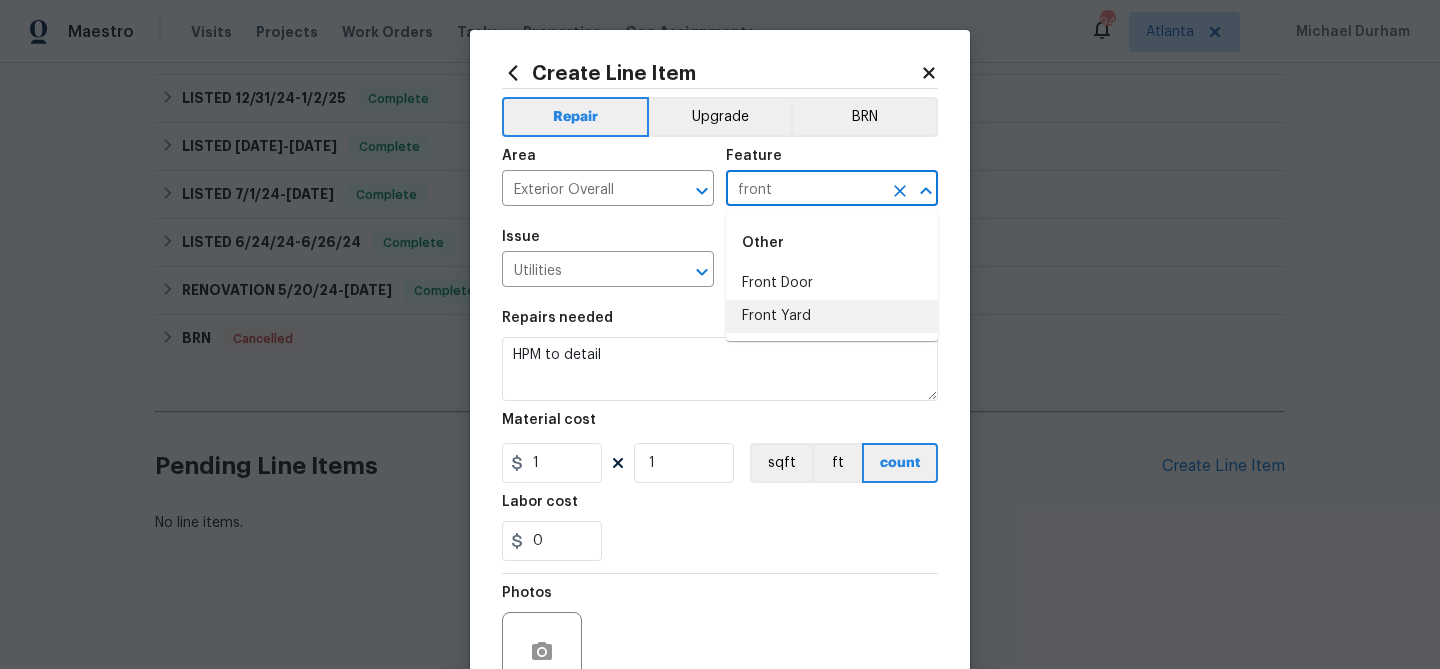 click on "Front Yard" at bounding box center (832, 316) 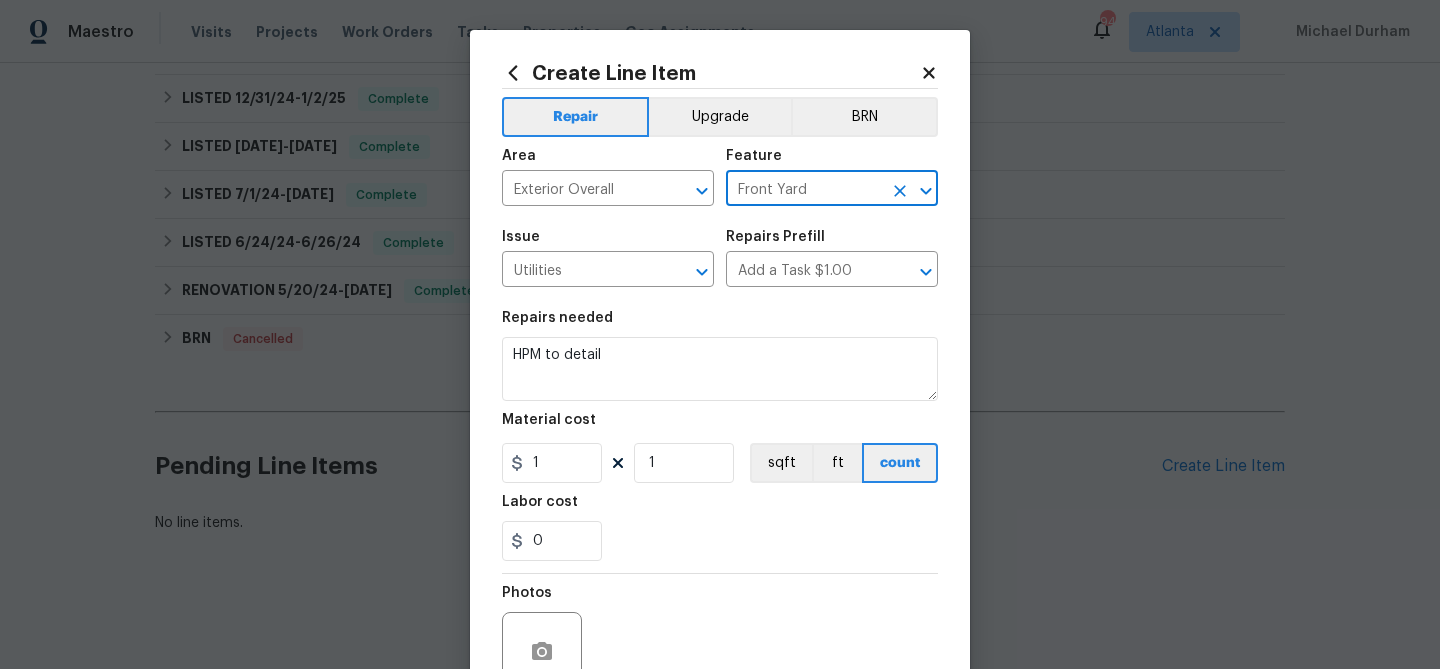 type on "Front Yard" 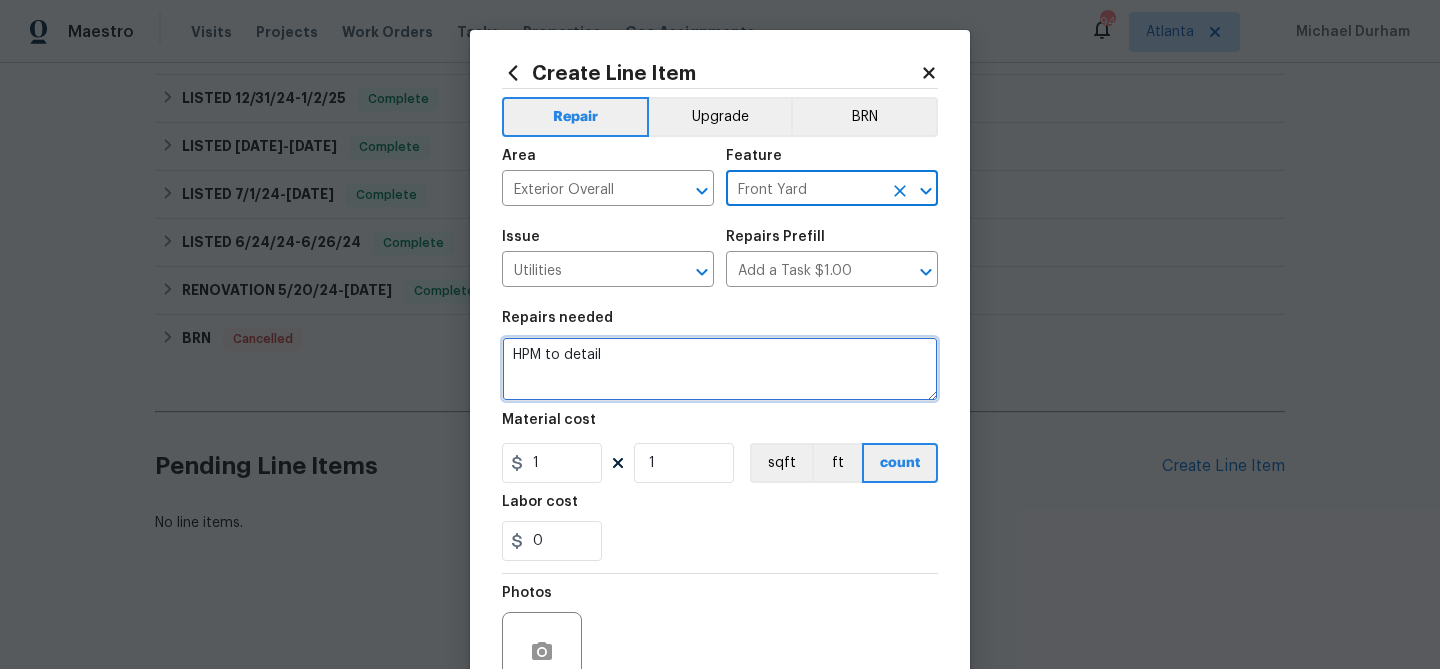 click on "HPM to detail" at bounding box center [720, 369] 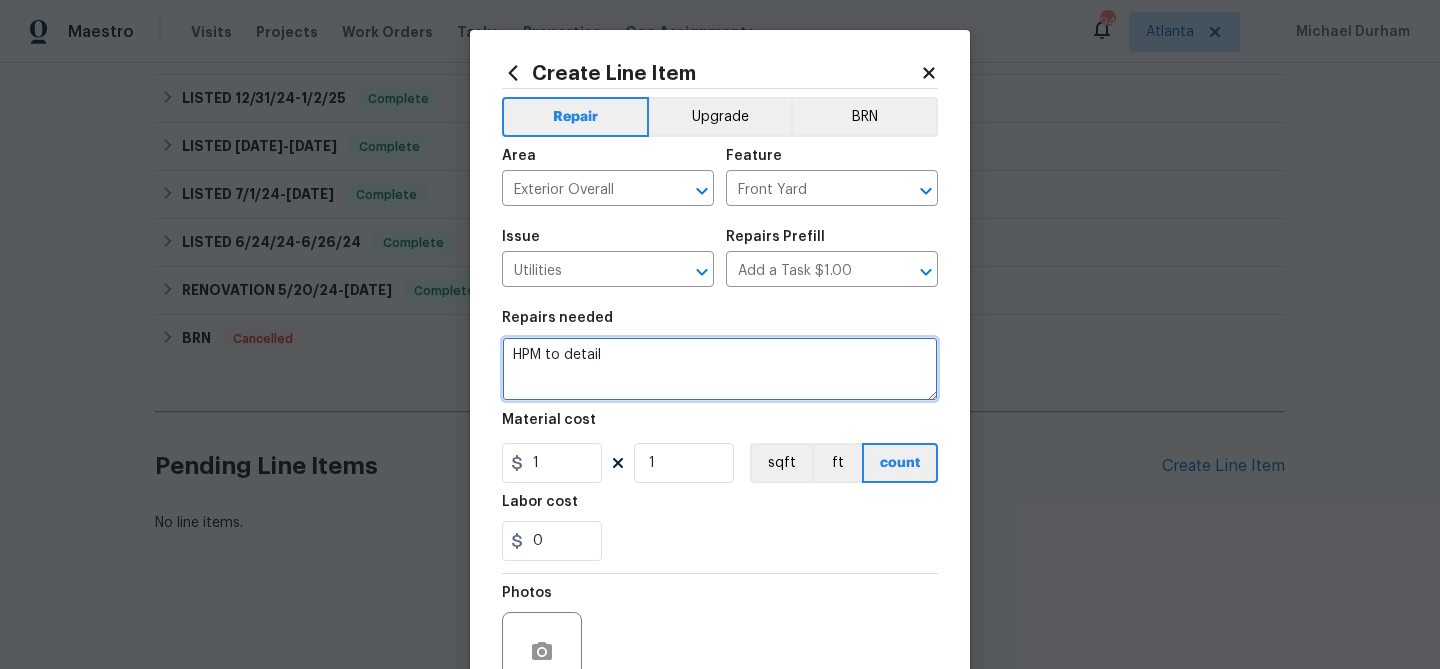 click on "HPM to detail" at bounding box center [720, 369] 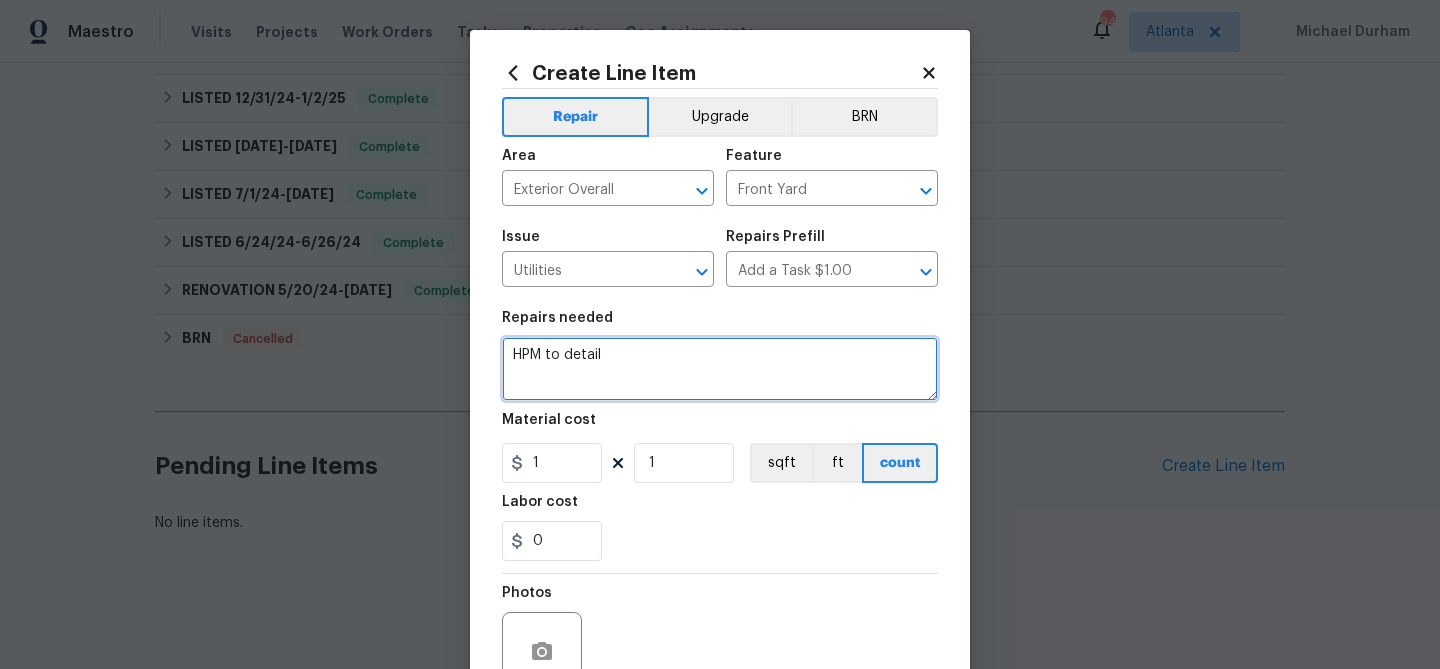 click on "HPM to detail" at bounding box center (720, 369) 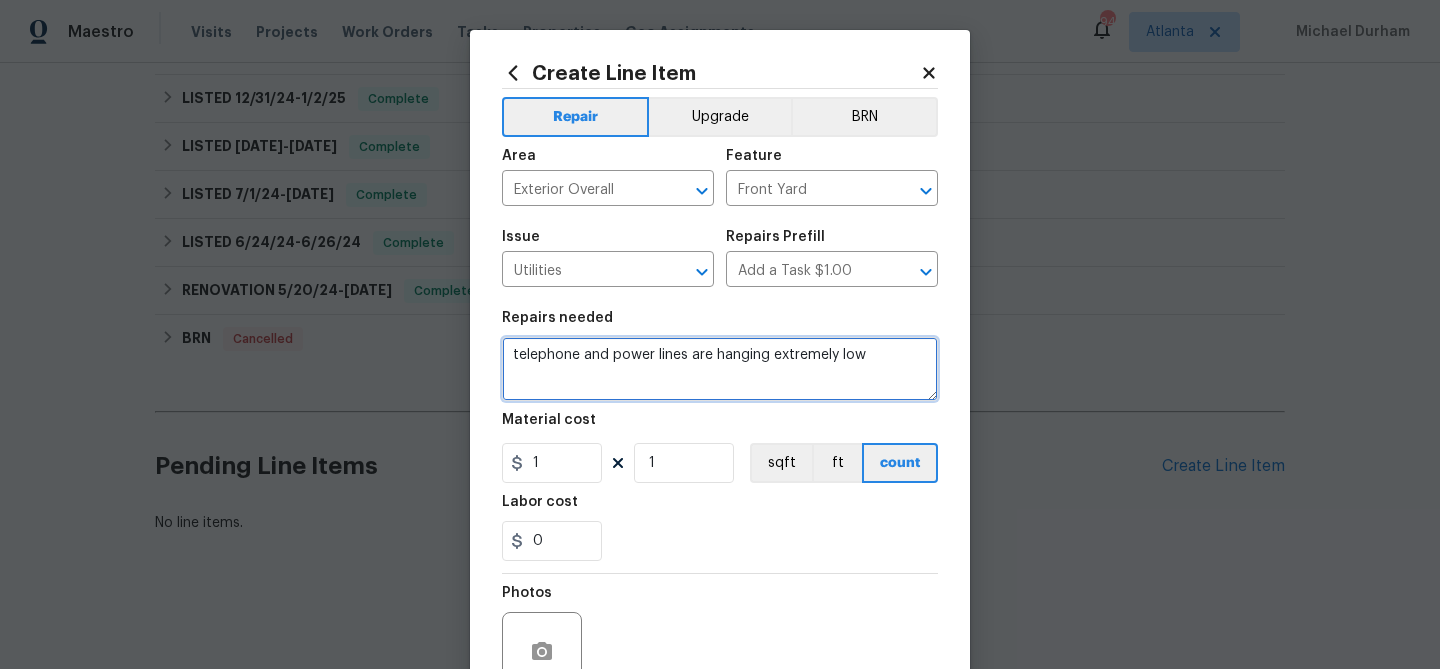 click on "telephone and power lines are hanging extremely low" at bounding box center (720, 369) 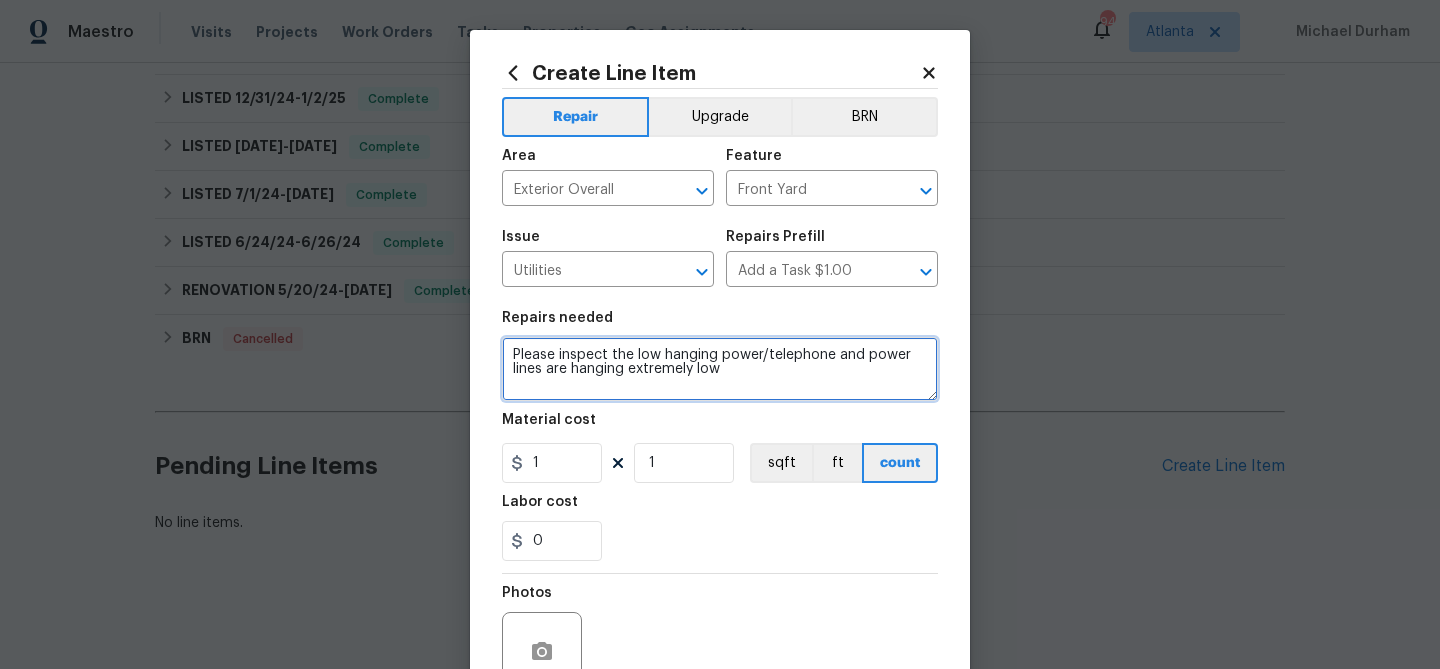 drag, startPoint x: 905, startPoint y: 352, endPoint x: 855, endPoint y: 356, distance: 50.159744 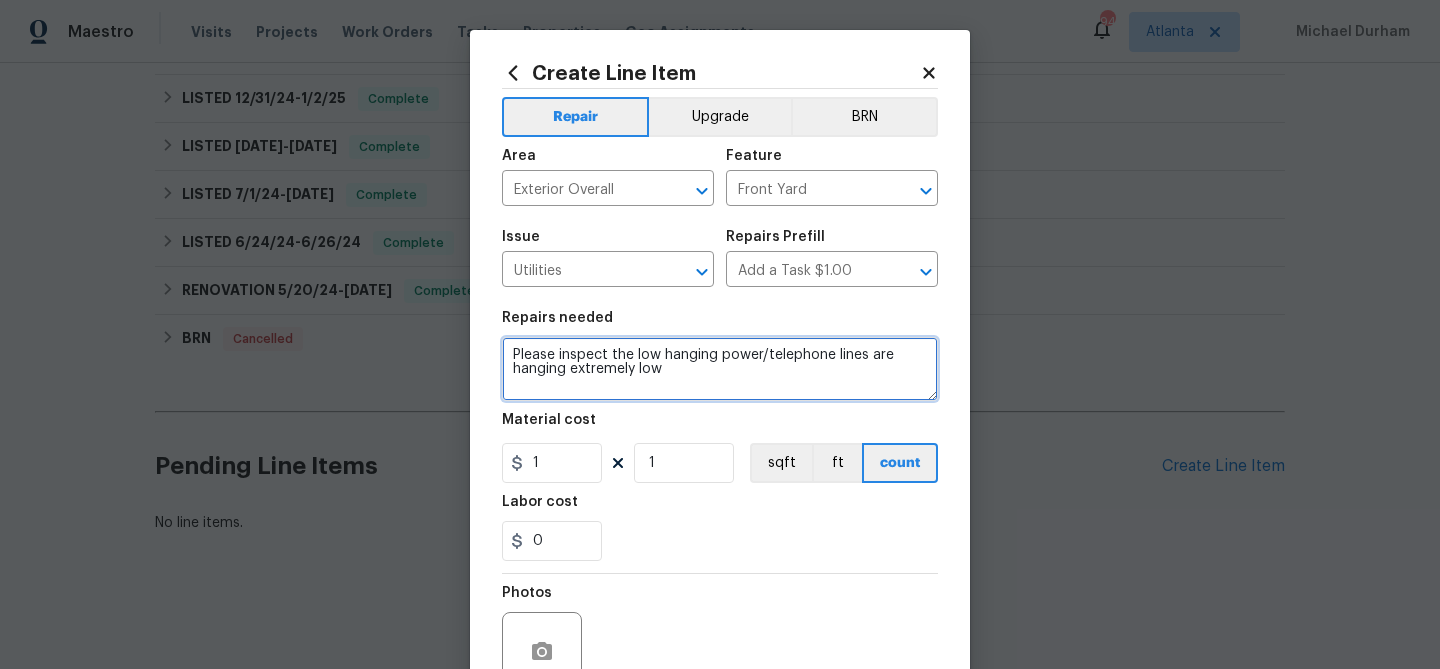 drag, startPoint x: 873, startPoint y: 351, endPoint x: 897, endPoint y: 365, distance: 27.784887 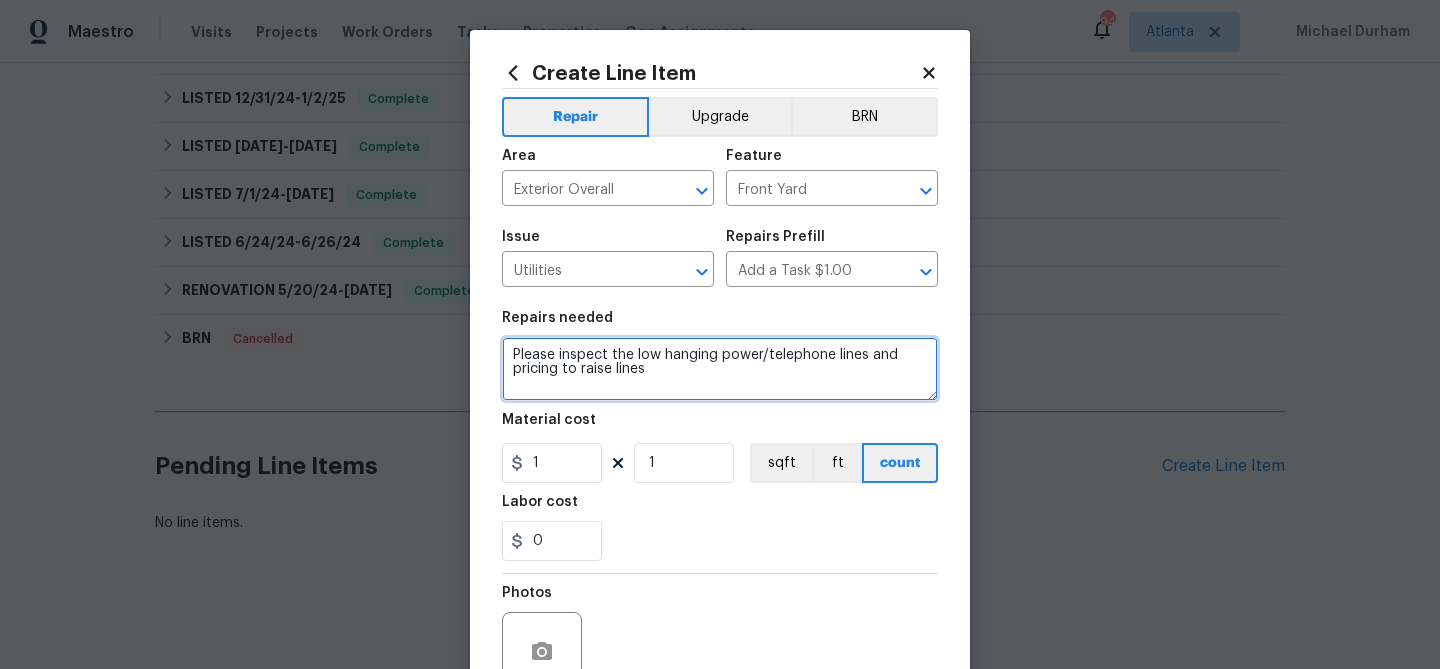 type on "Please inspect the low hanging power/telephone lines and pricing to raise lines" 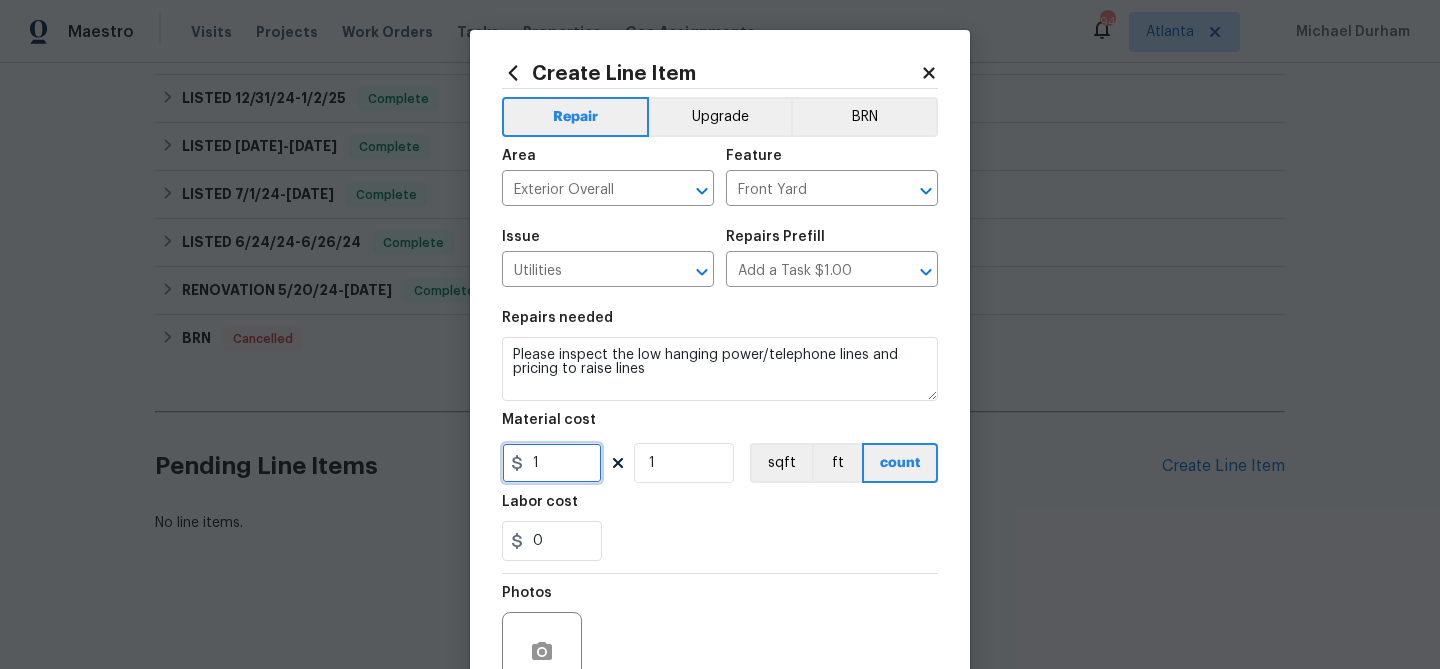 click on "1" at bounding box center (552, 463) 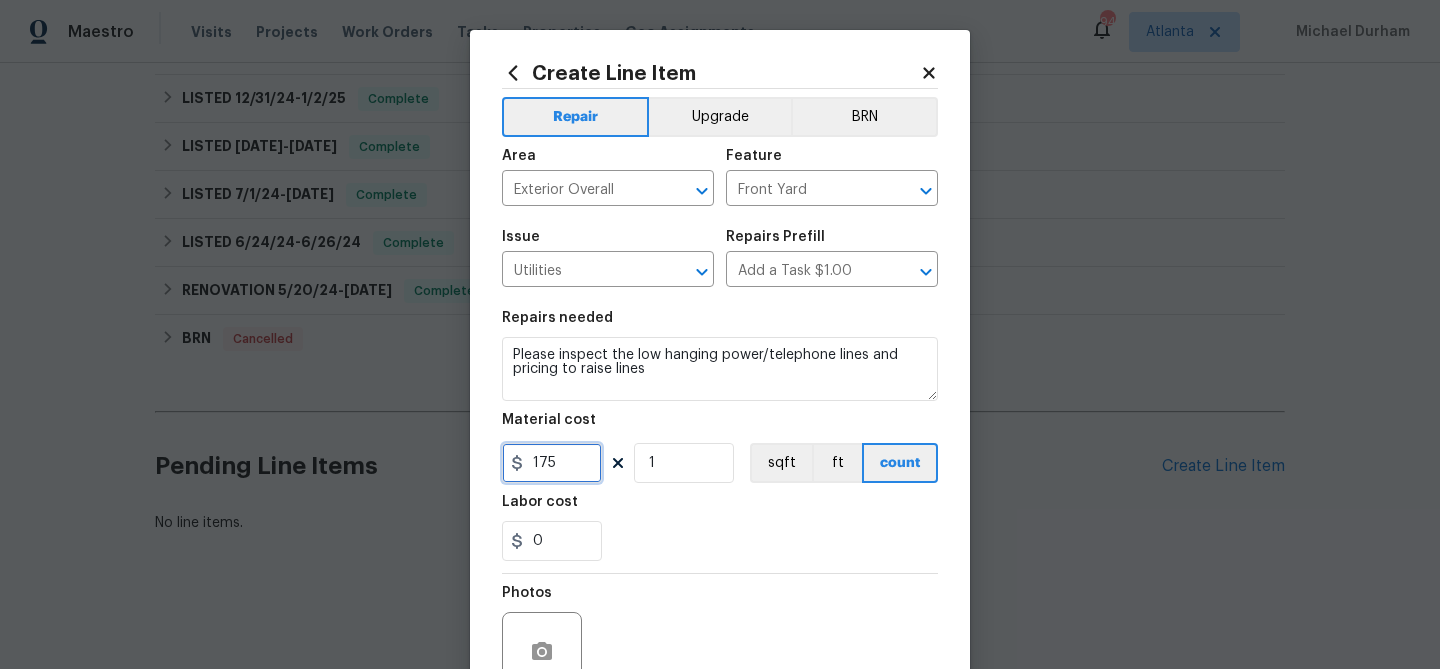 type on "175" 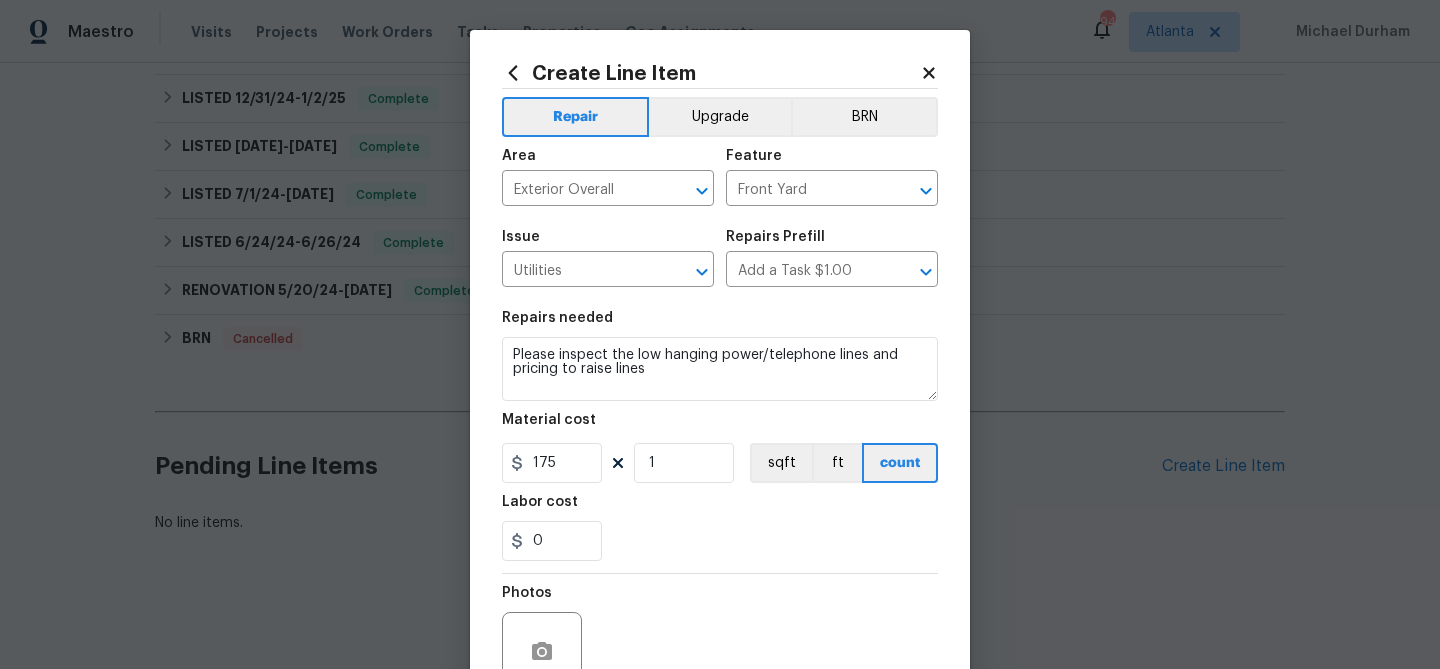 click on "0" at bounding box center (720, 541) 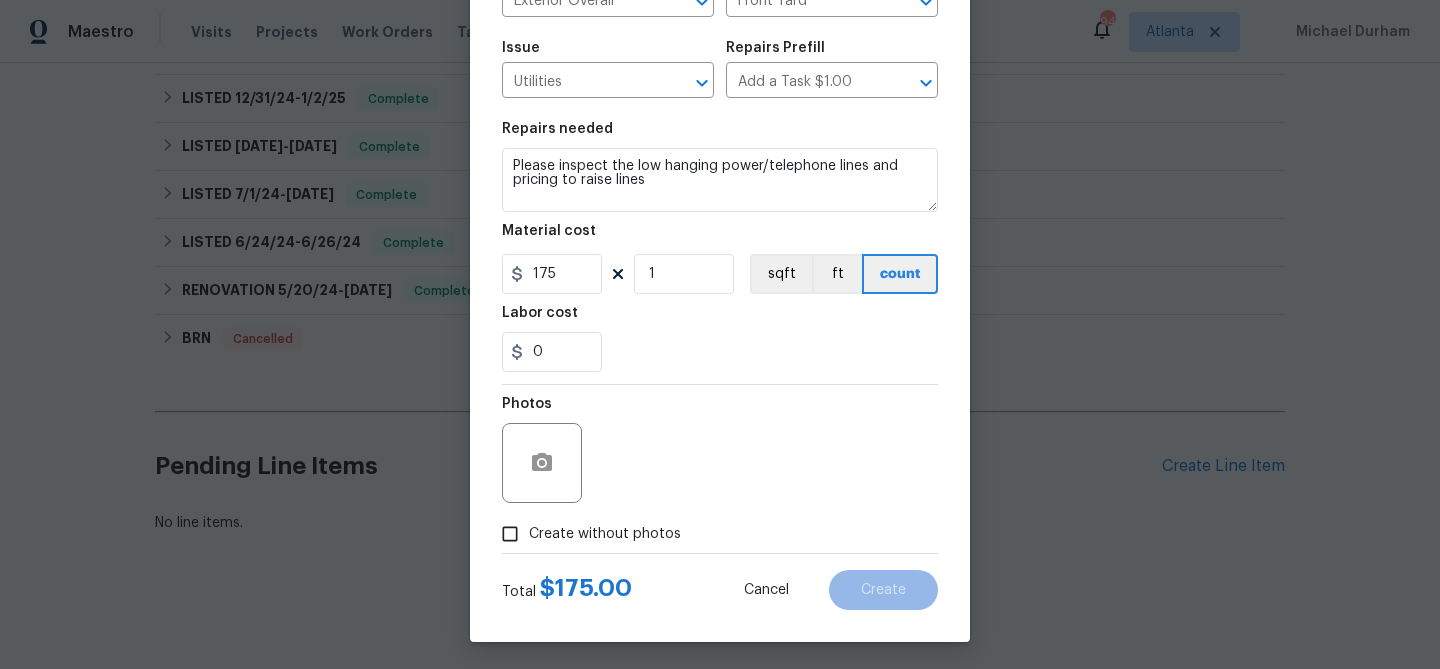 scroll, scrollTop: 193, scrollLeft: 0, axis: vertical 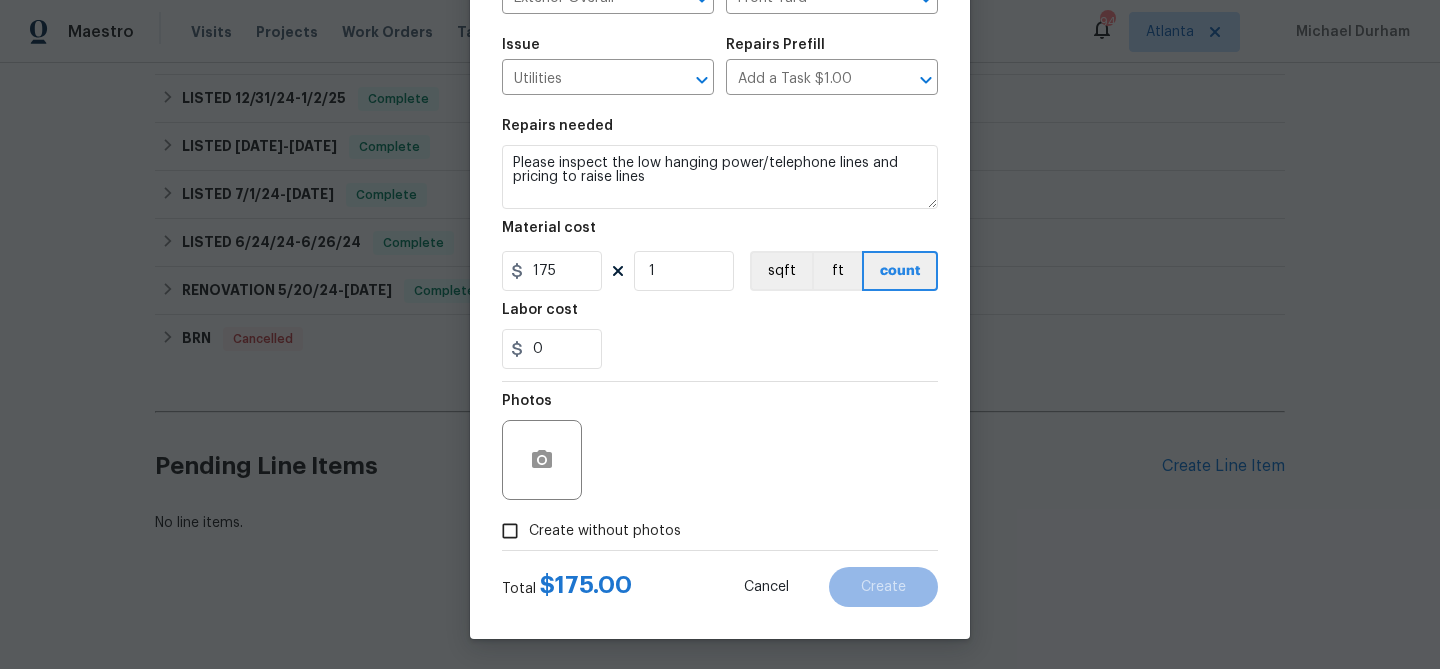 click on "Create without photos" at bounding box center (605, 531) 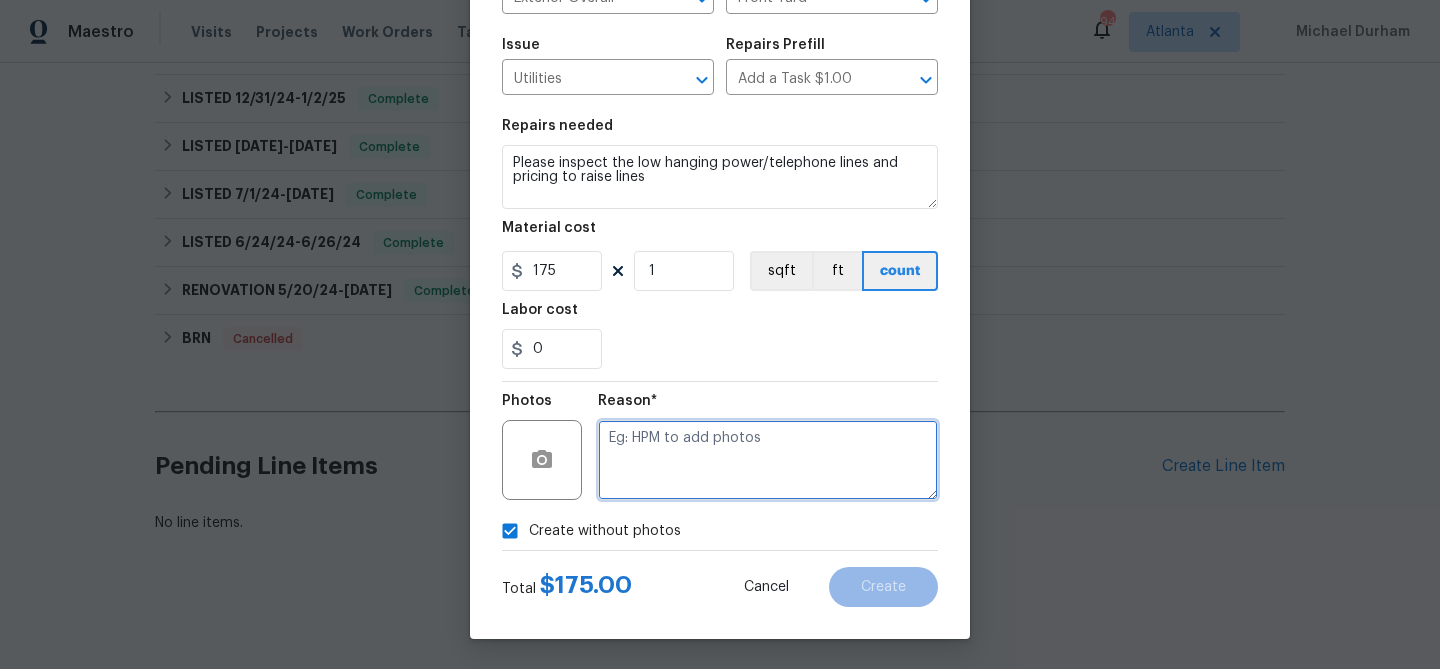 click at bounding box center (768, 460) 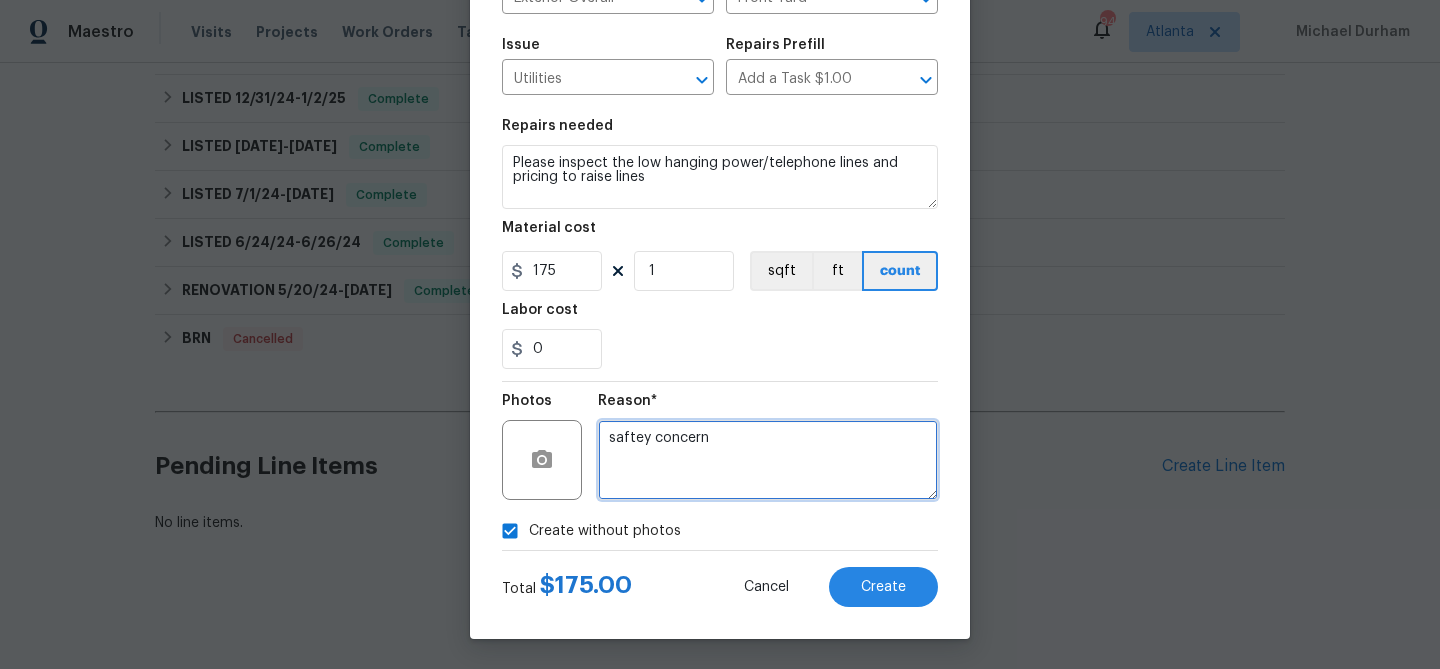 drag, startPoint x: 628, startPoint y: 437, endPoint x: 642, endPoint y: 433, distance: 14.56022 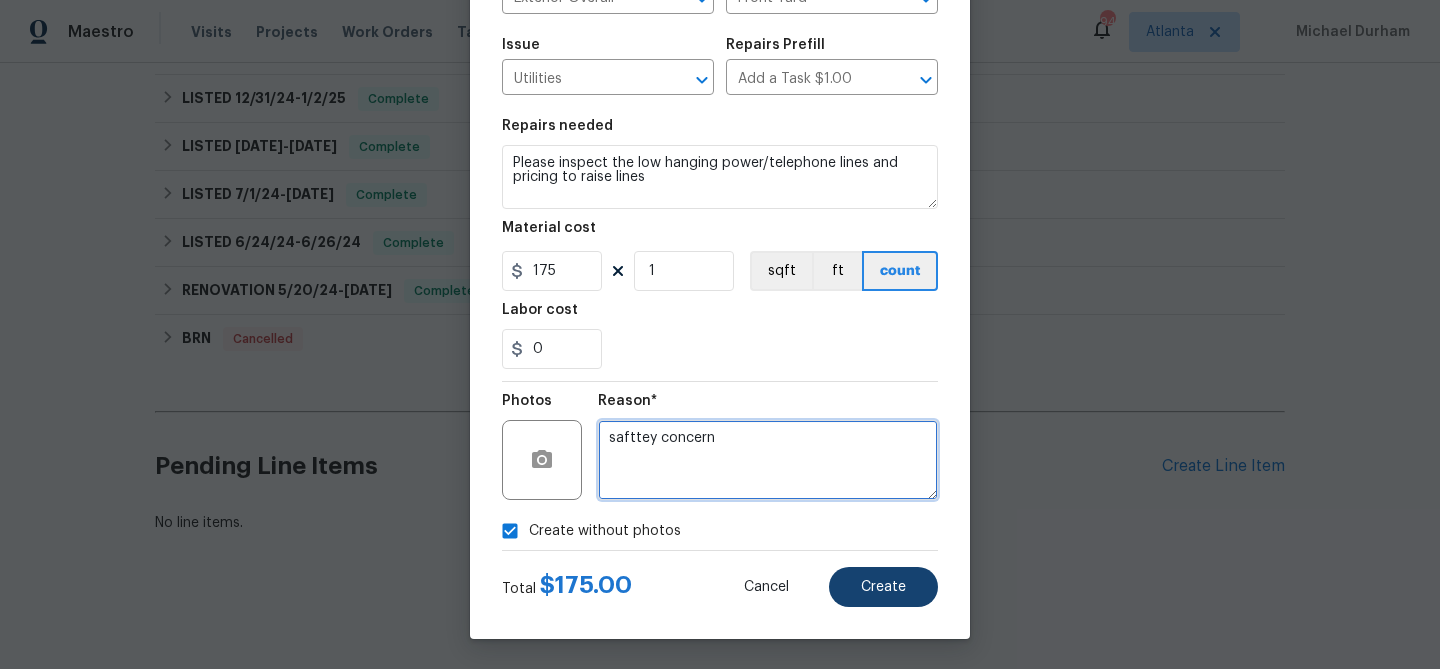 type on "safttey concern" 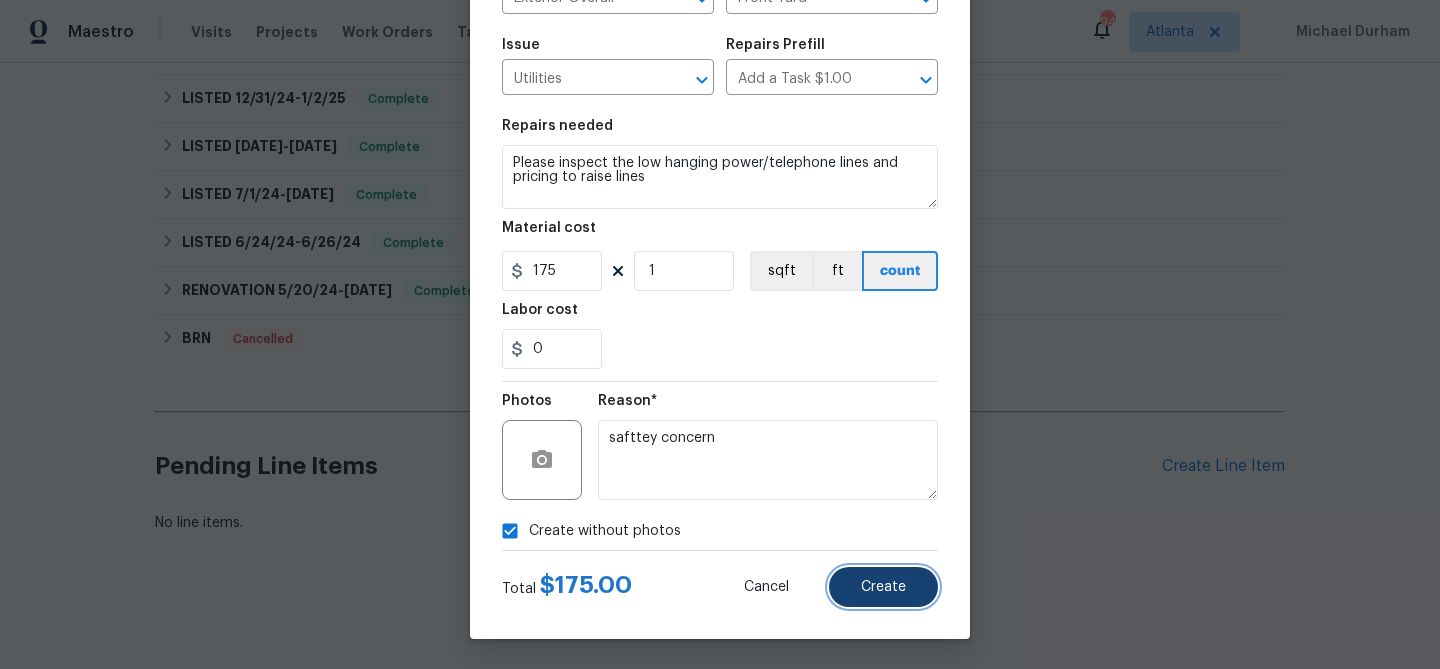 click on "Create" at bounding box center (883, 587) 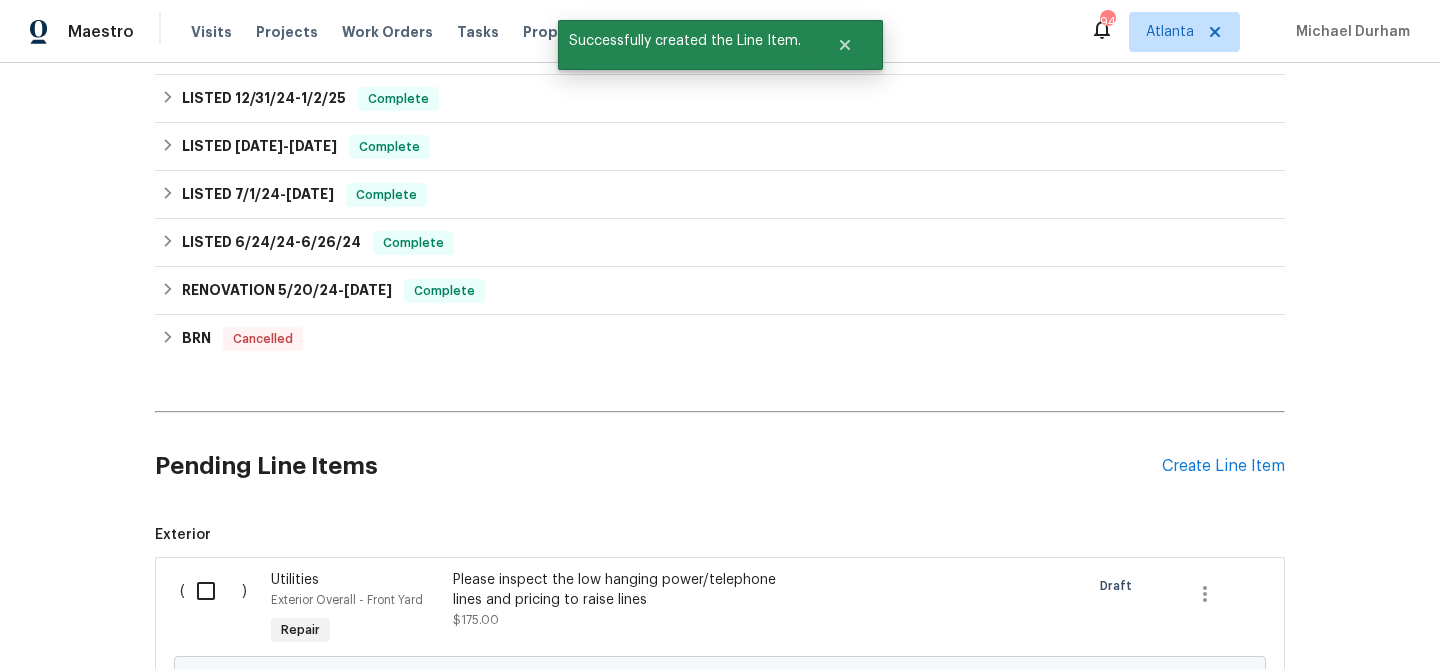 click on "Please inspect the low hanging power/telephone lines and pricing to raise lines" at bounding box center (629, 590) 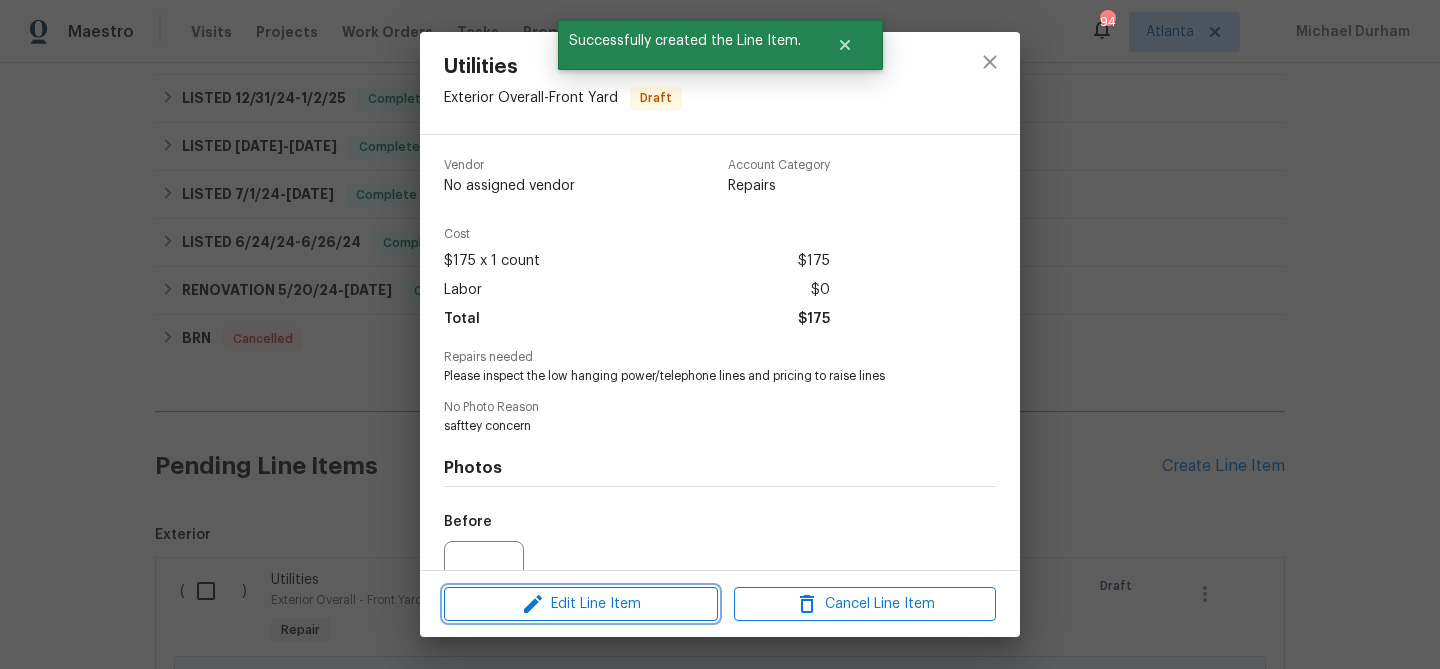 click on "Edit Line Item" at bounding box center [581, 604] 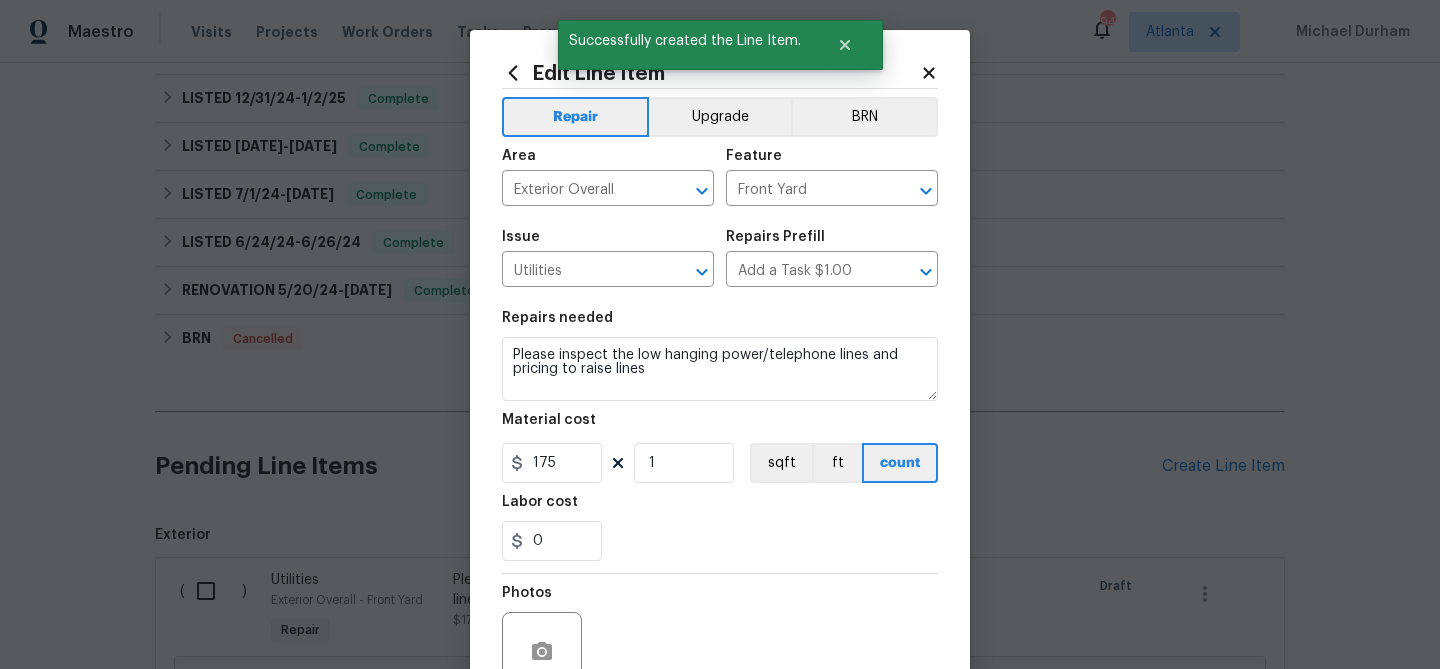scroll, scrollTop: 193, scrollLeft: 0, axis: vertical 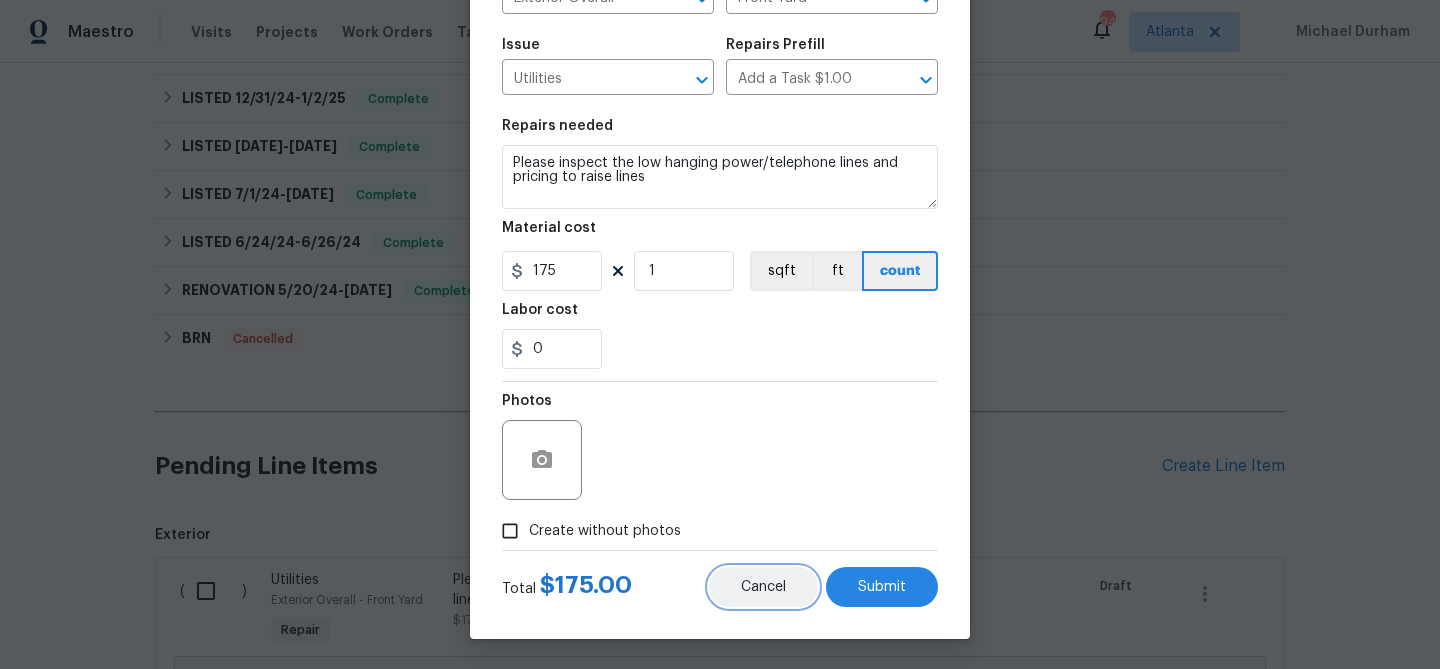 click on "Cancel" at bounding box center [763, 587] 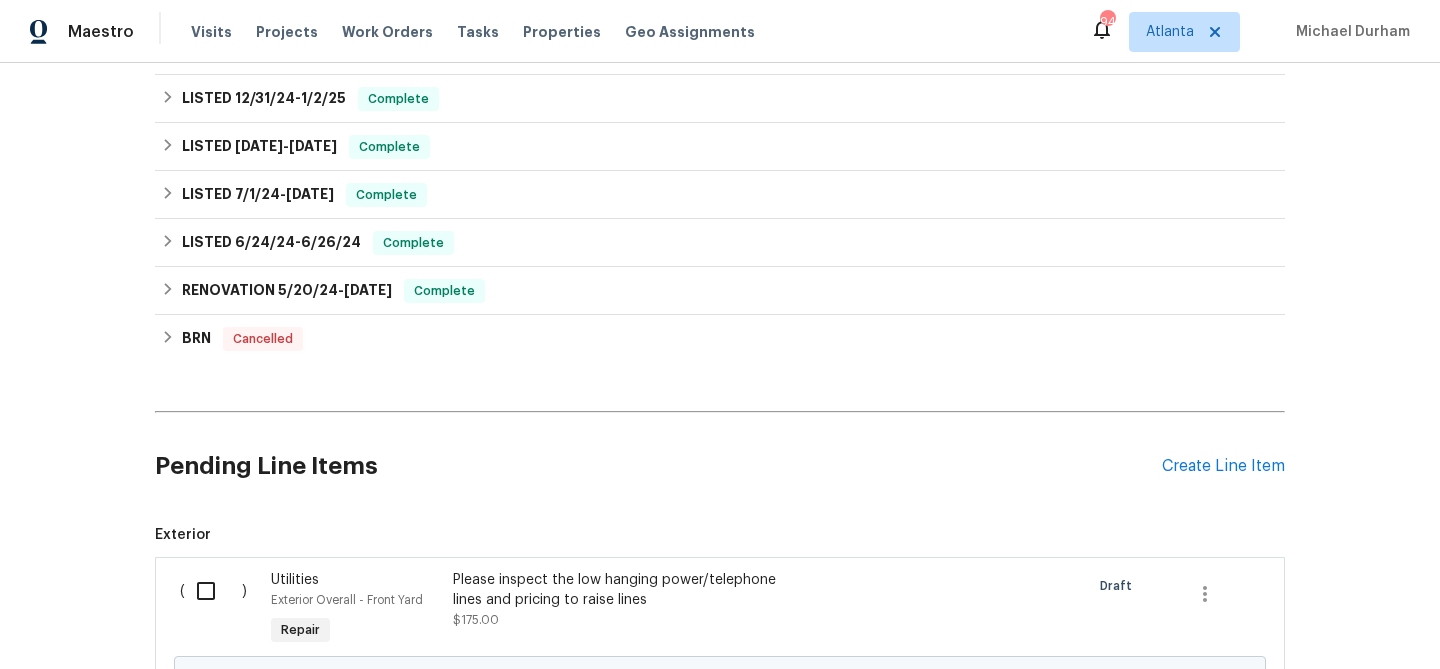 scroll, scrollTop: 0, scrollLeft: 0, axis: both 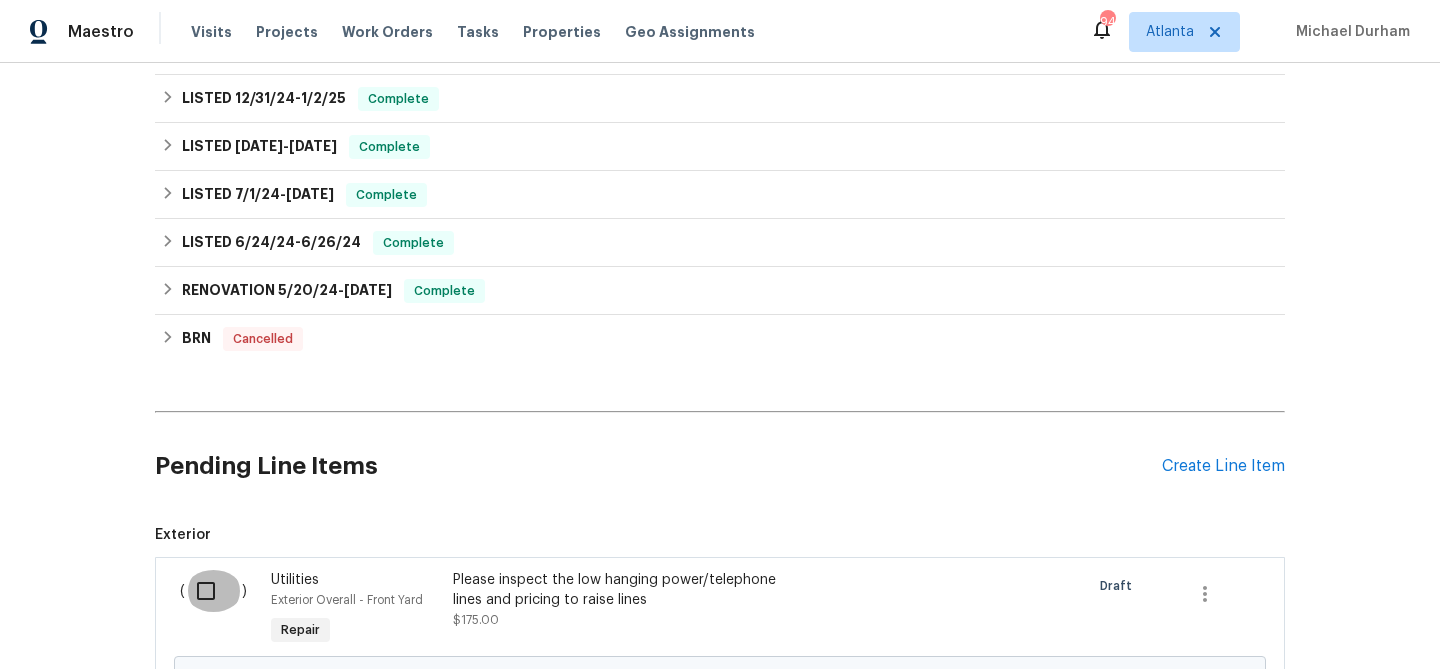 click at bounding box center (213, 591) 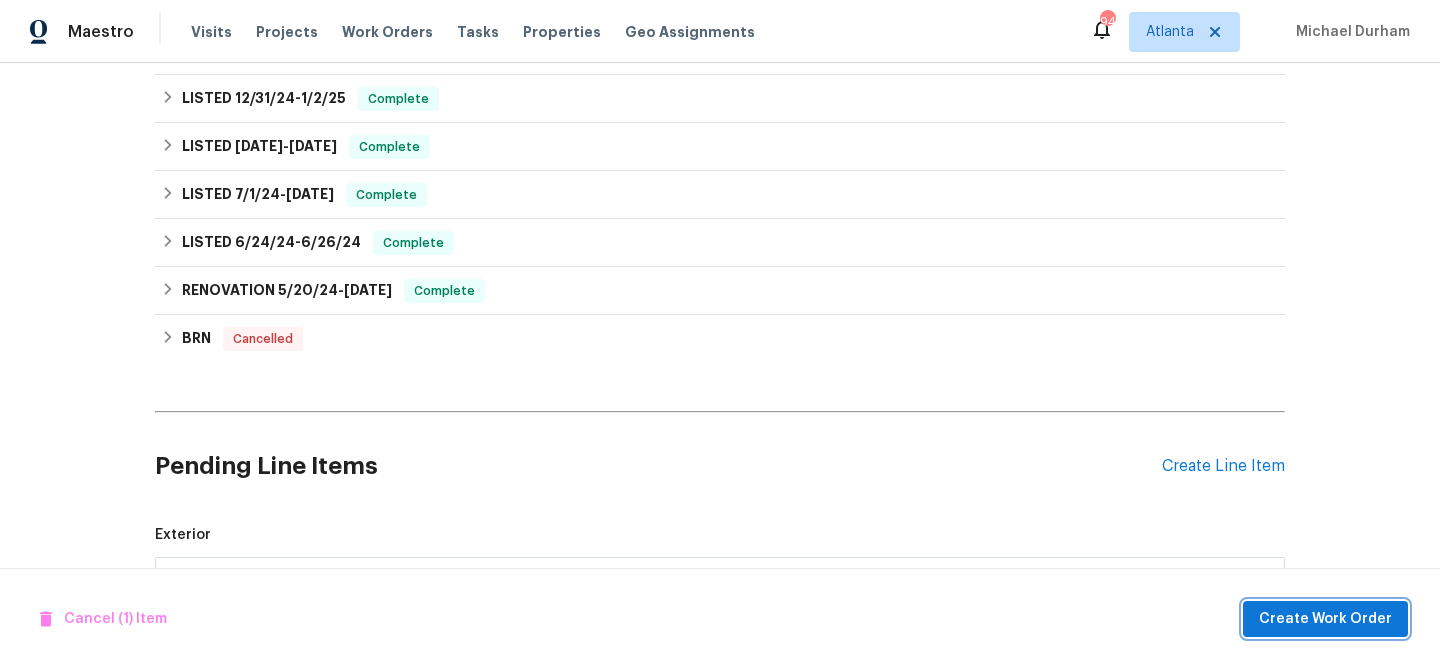 click on "Create Work Order" at bounding box center (1325, 619) 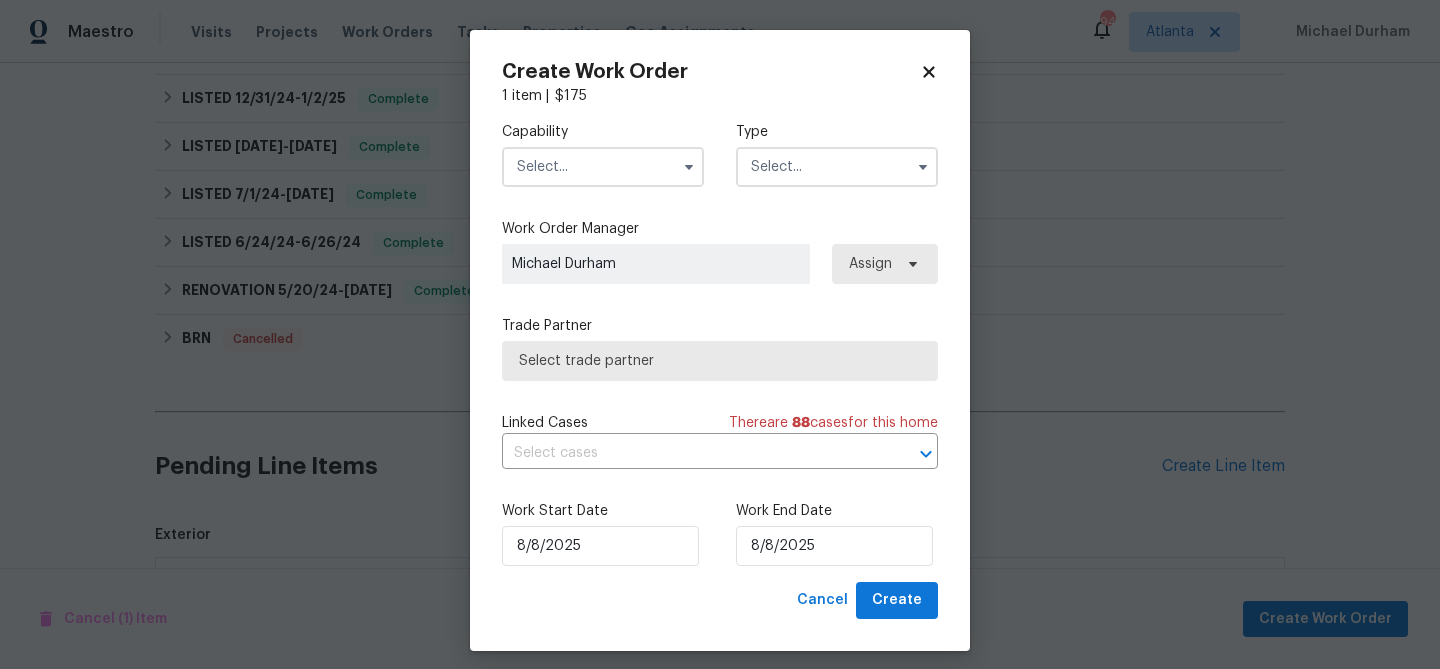 click at bounding box center (603, 167) 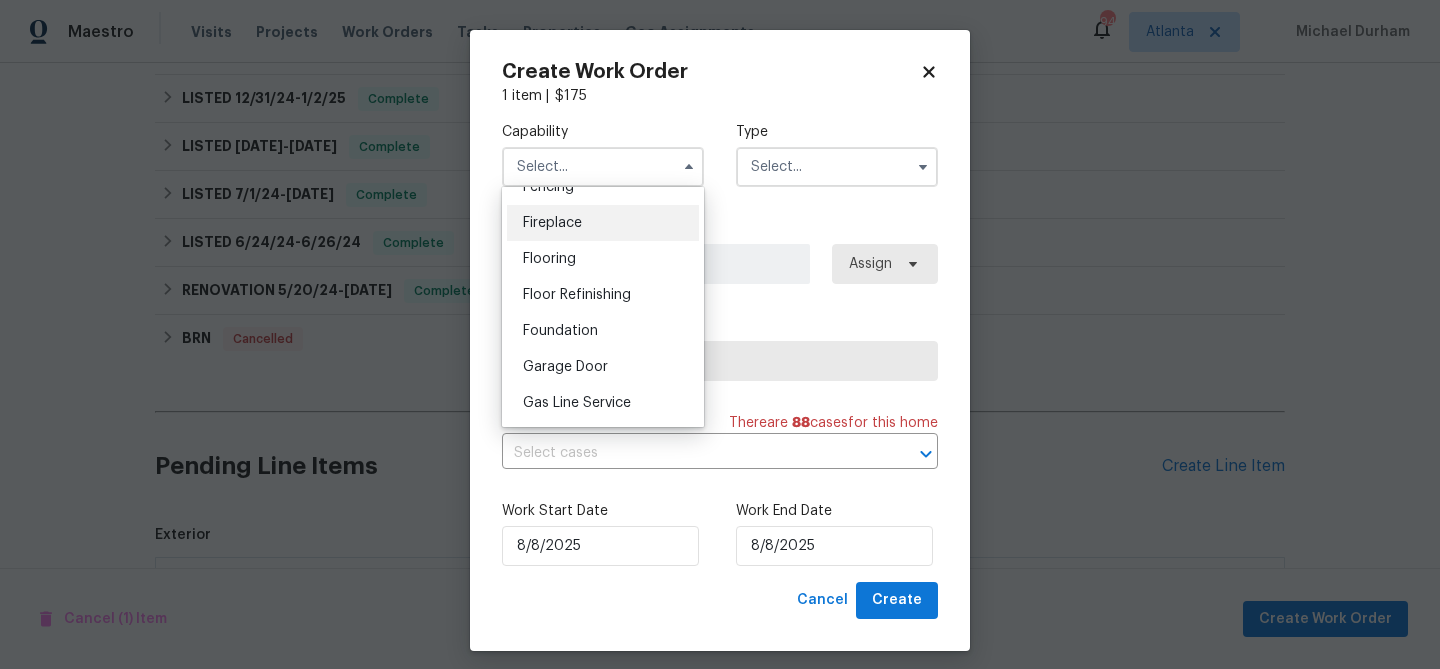 scroll, scrollTop: 798, scrollLeft: 0, axis: vertical 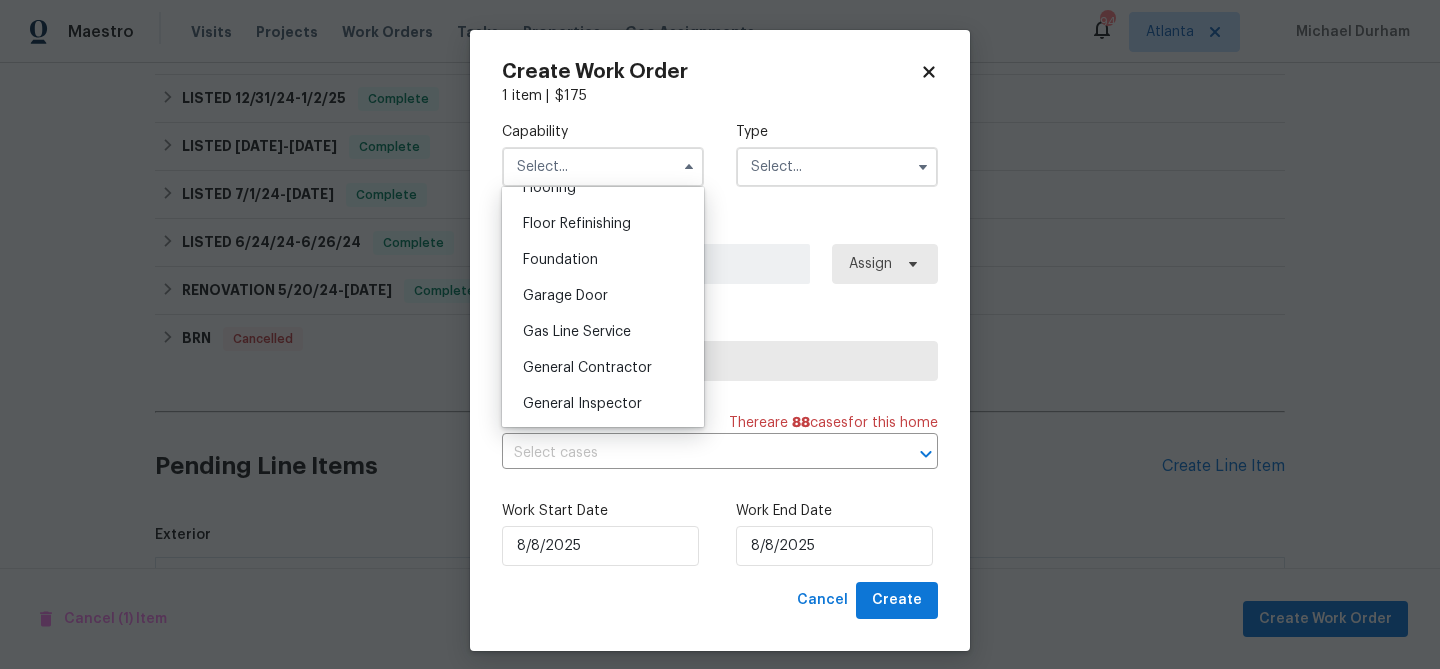 drag, startPoint x: 608, startPoint y: 361, endPoint x: 626, endPoint y: 351, distance: 20.59126 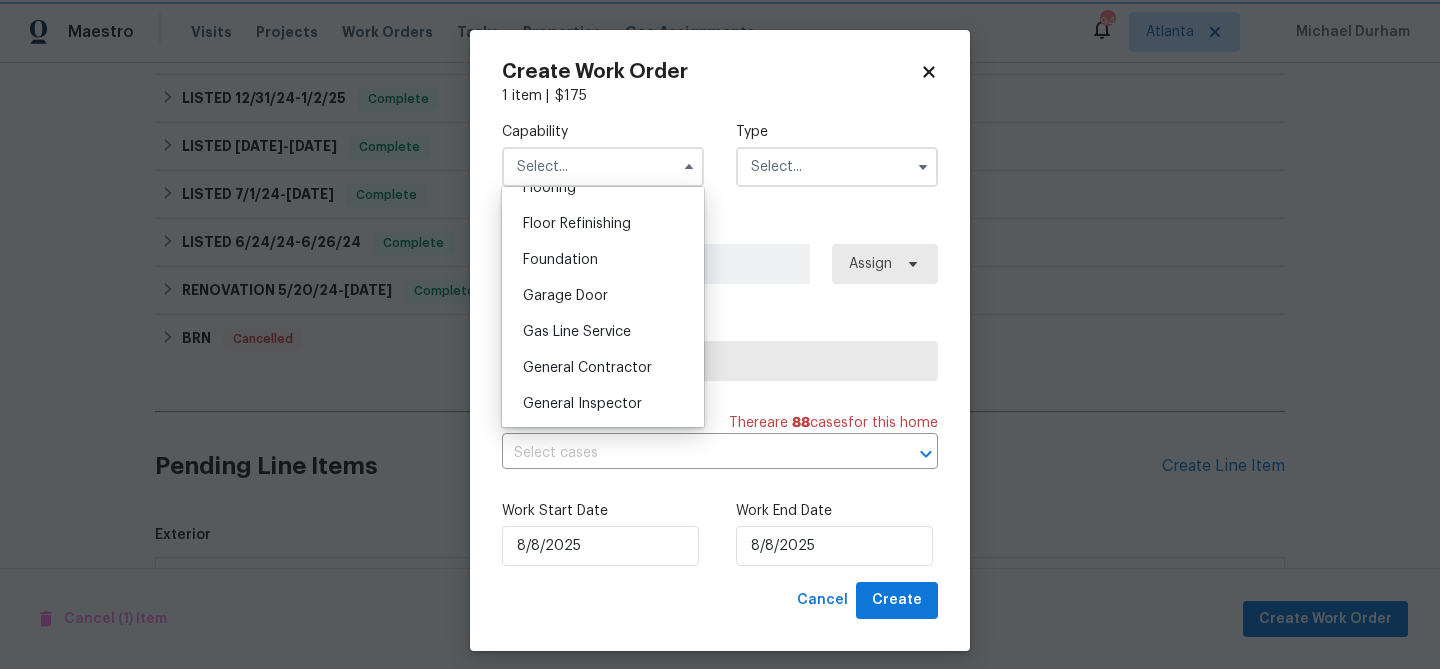 type on "General Contractor" 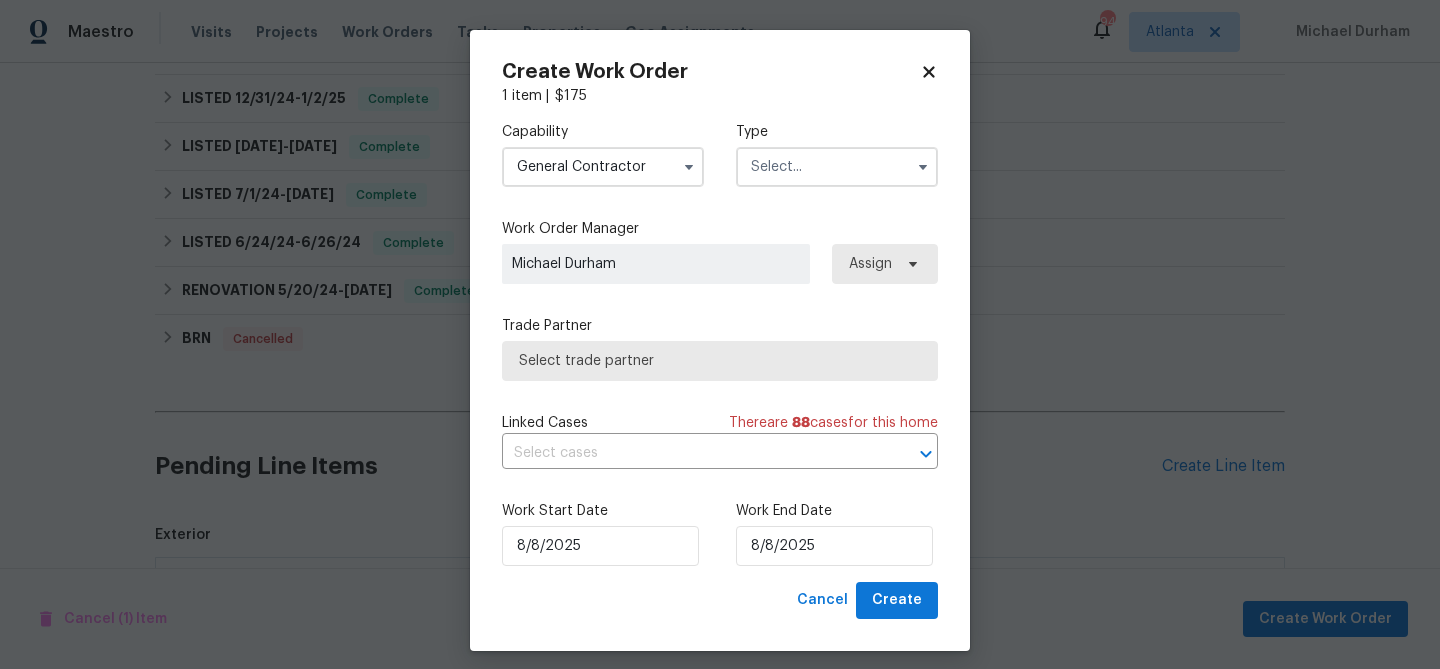 drag, startPoint x: 779, startPoint y: 170, endPoint x: 777, endPoint y: 181, distance: 11.18034 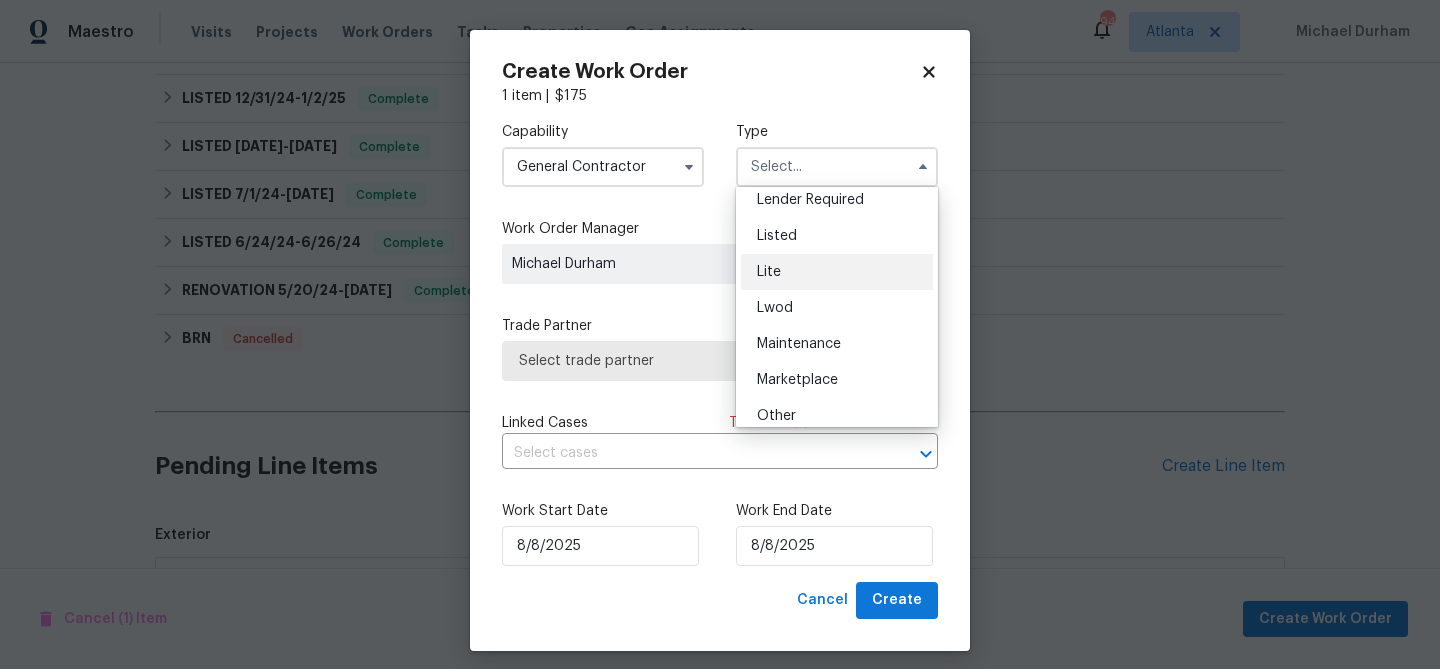 scroll, scrollTop: 165, scrollLeft: 0, axis: vertical 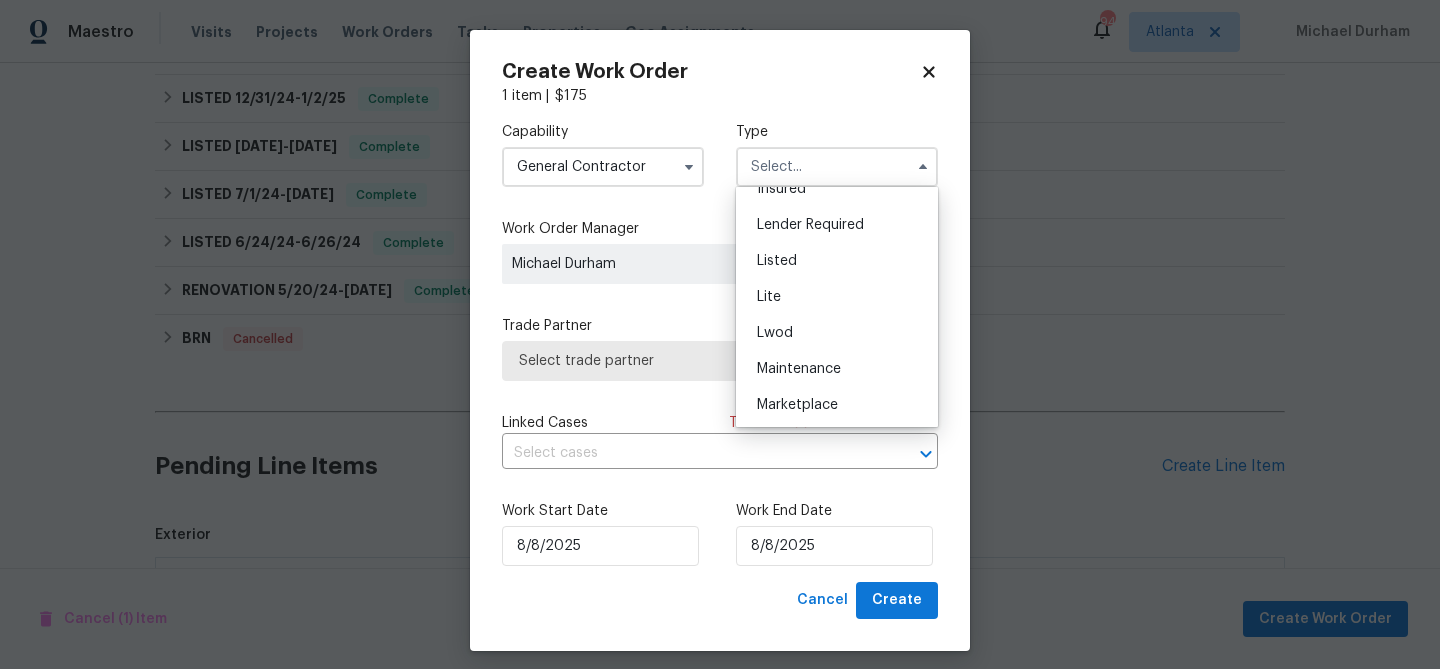 click on "Listed" at bounding box center (777, 261) 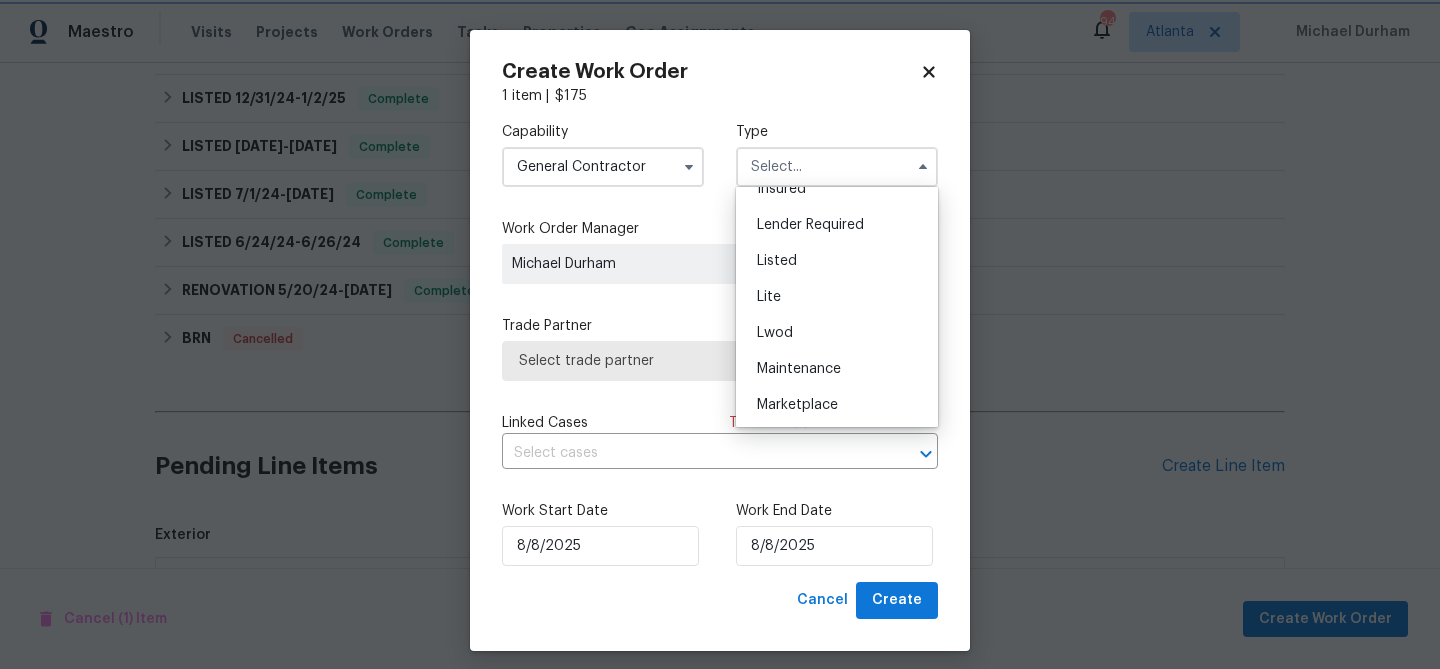 type on "Listed" 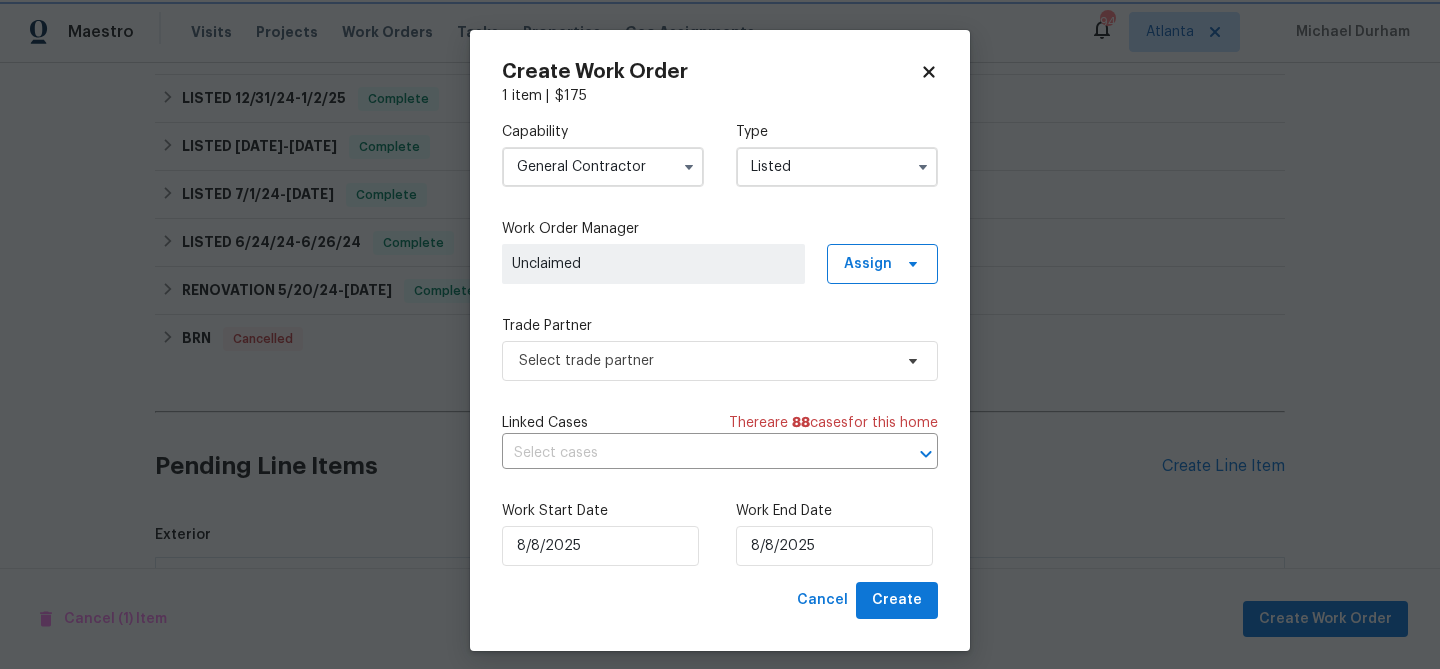 scroll, scrollTop: 0, scrollLeft: 0, axis: both 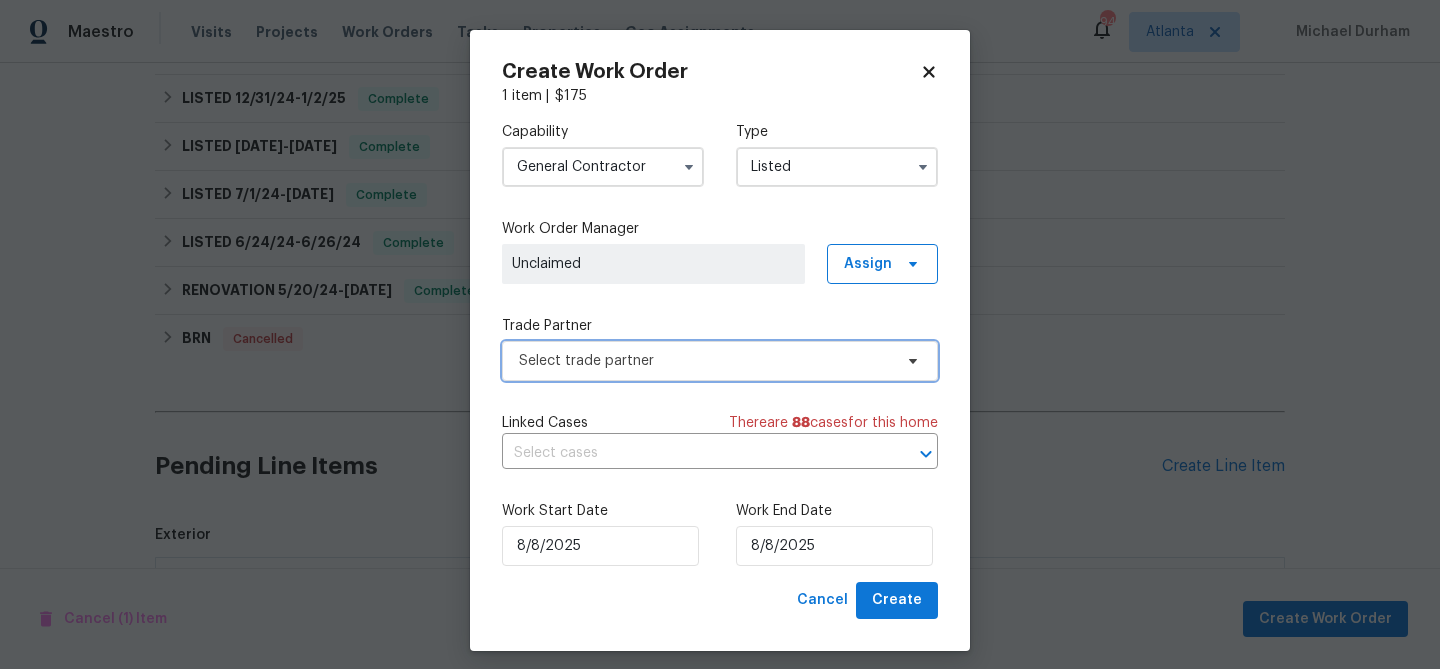 click on "Select trade partner" at bounding box center (705, 361) 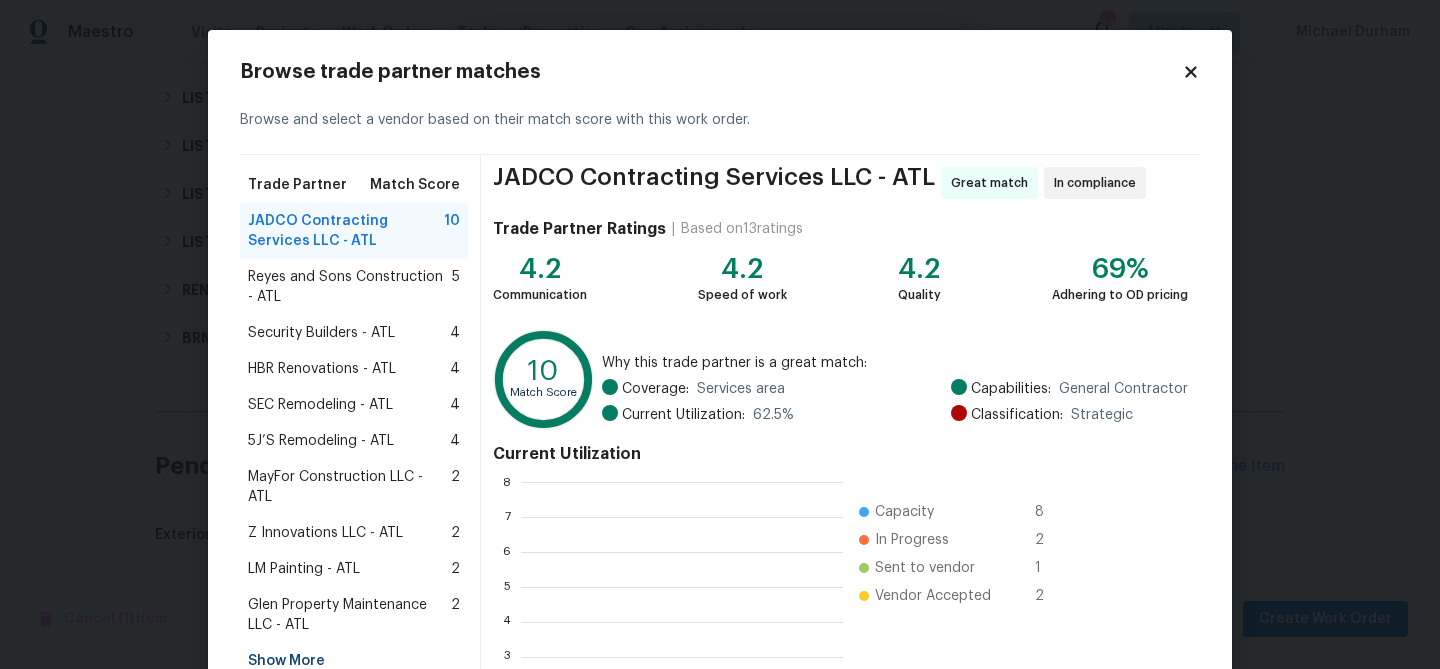 scroll, scrollTop: 2, scrollLeft: 2, axis: both 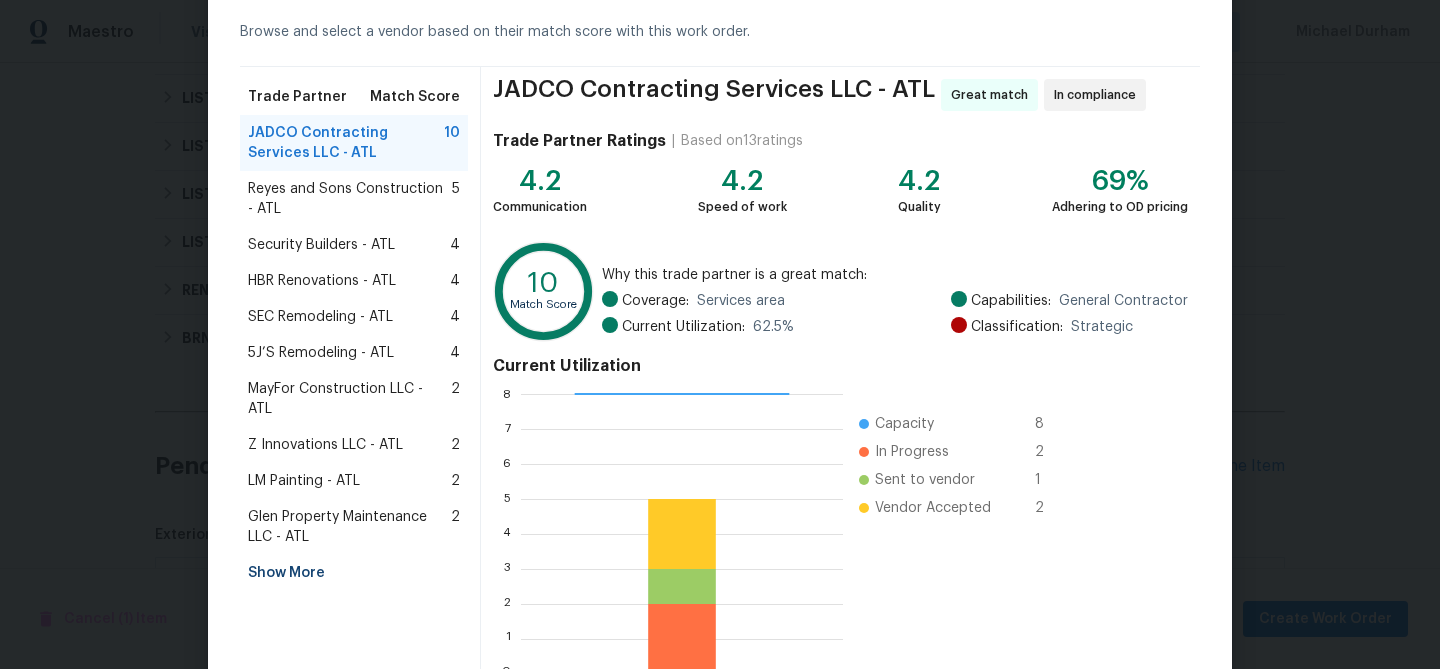 click on "Show More" at bounding box center [354, 573] 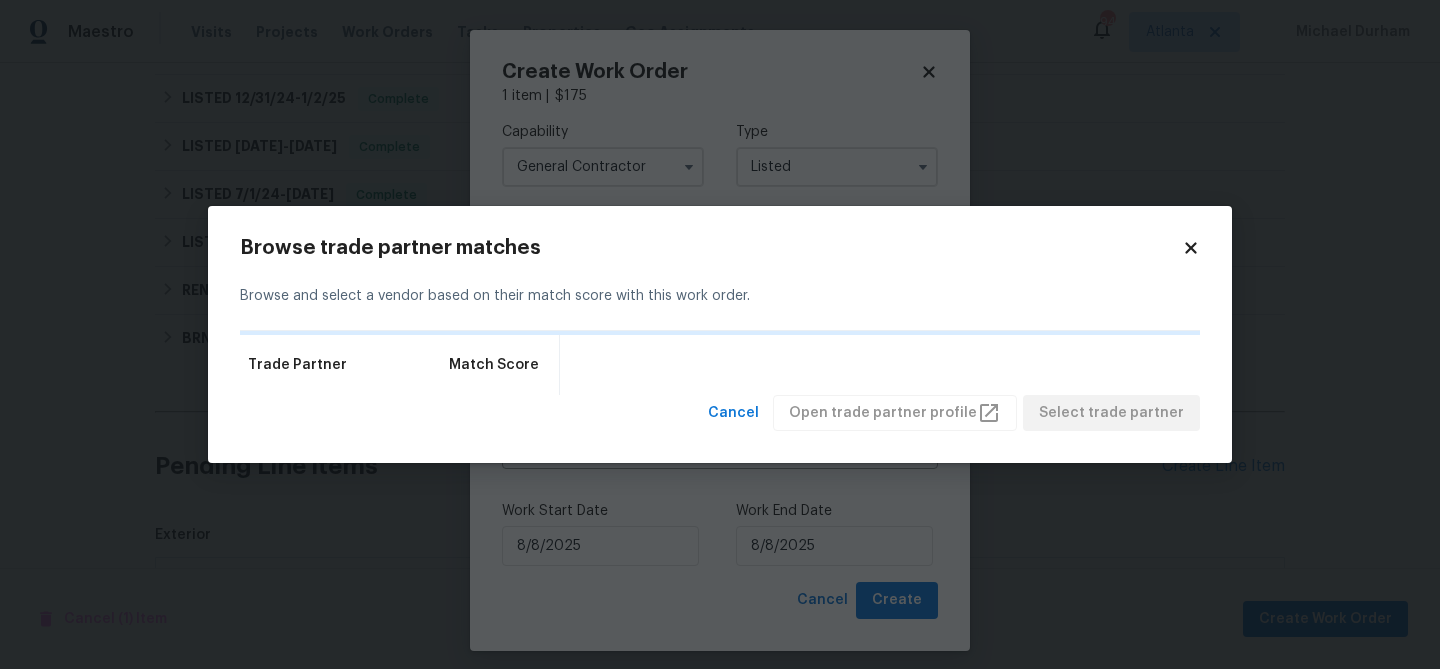scroll, scrollTop: 0, scrollLeft: 0, axis: both 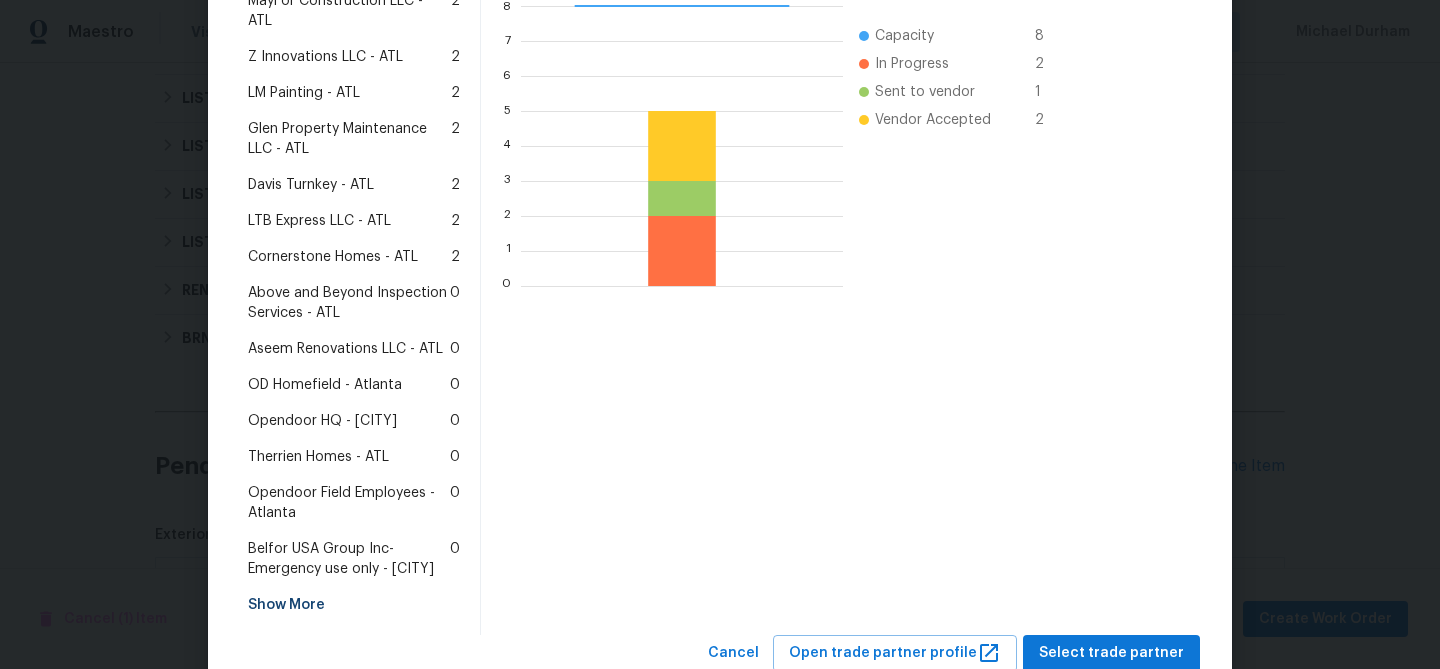 click on "Therrien Homes - ATL" at bounding box center [318, 457] 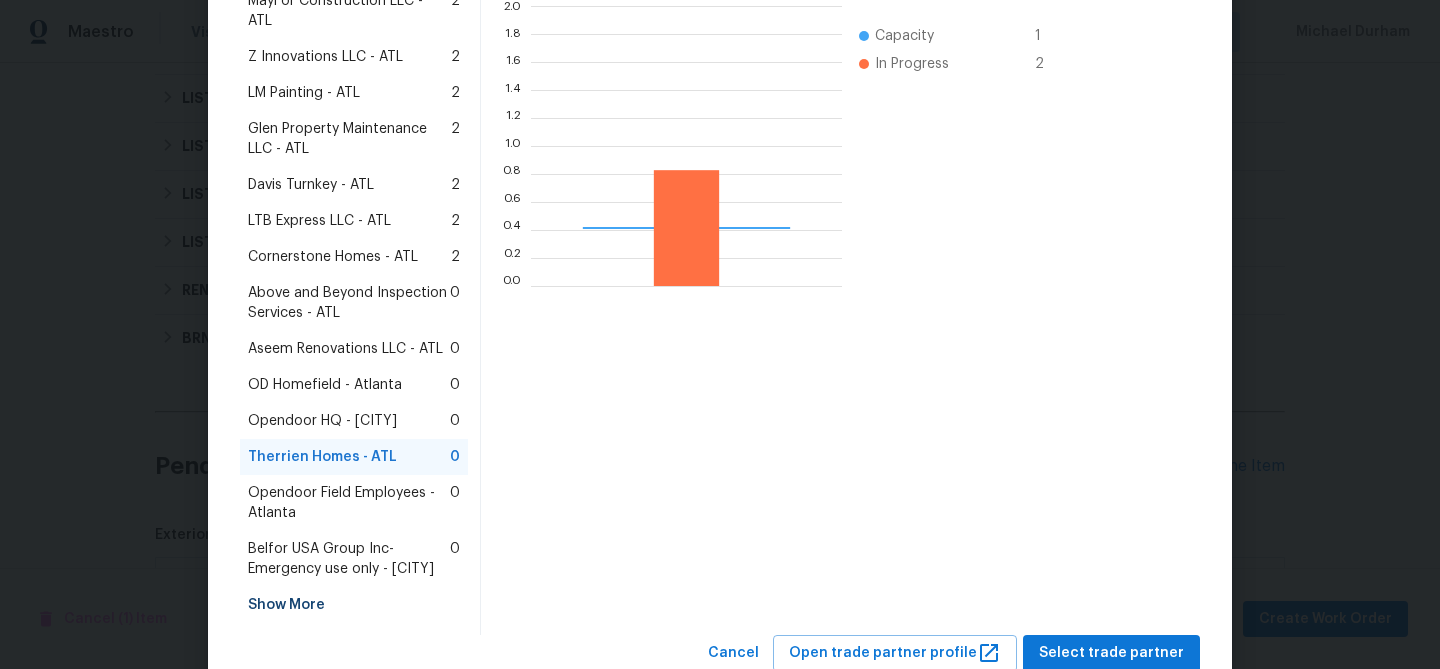 scroll, scrollTop: 2, scrollLeft: 1, axis: both 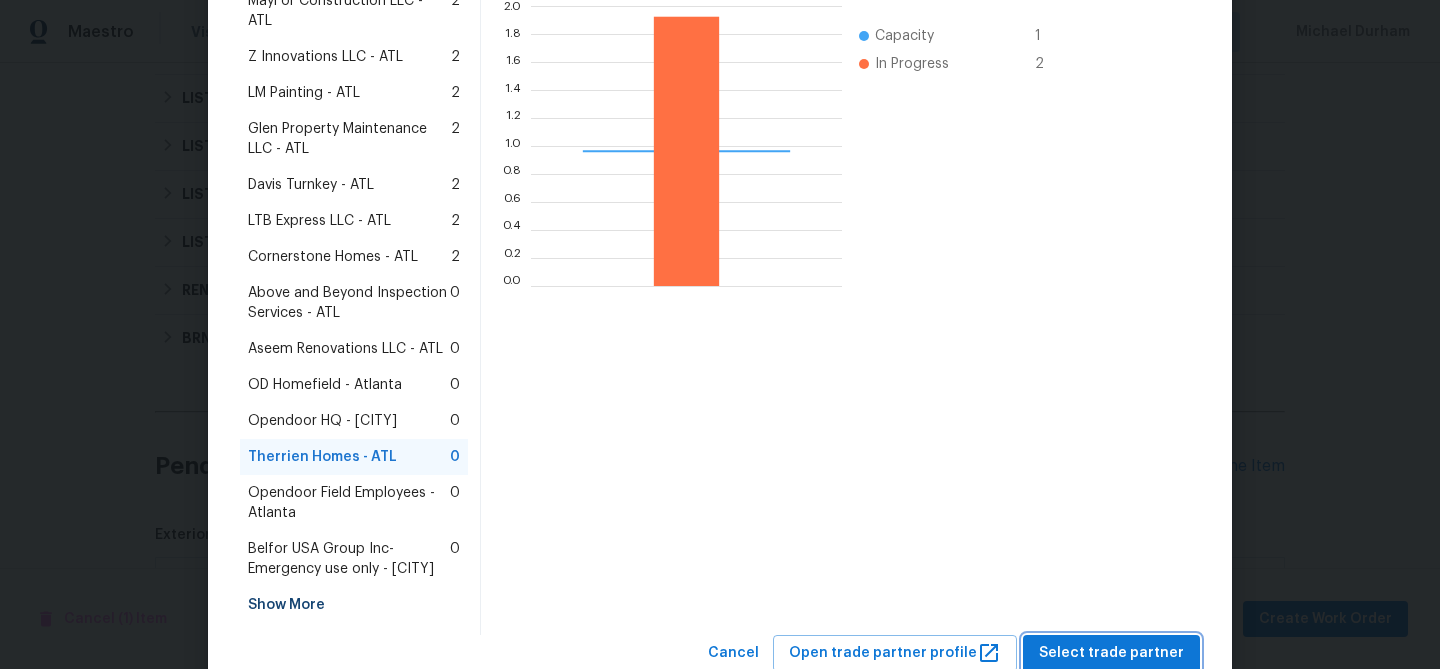 click on "Select trade partner" at bounding box center (1111, 653) 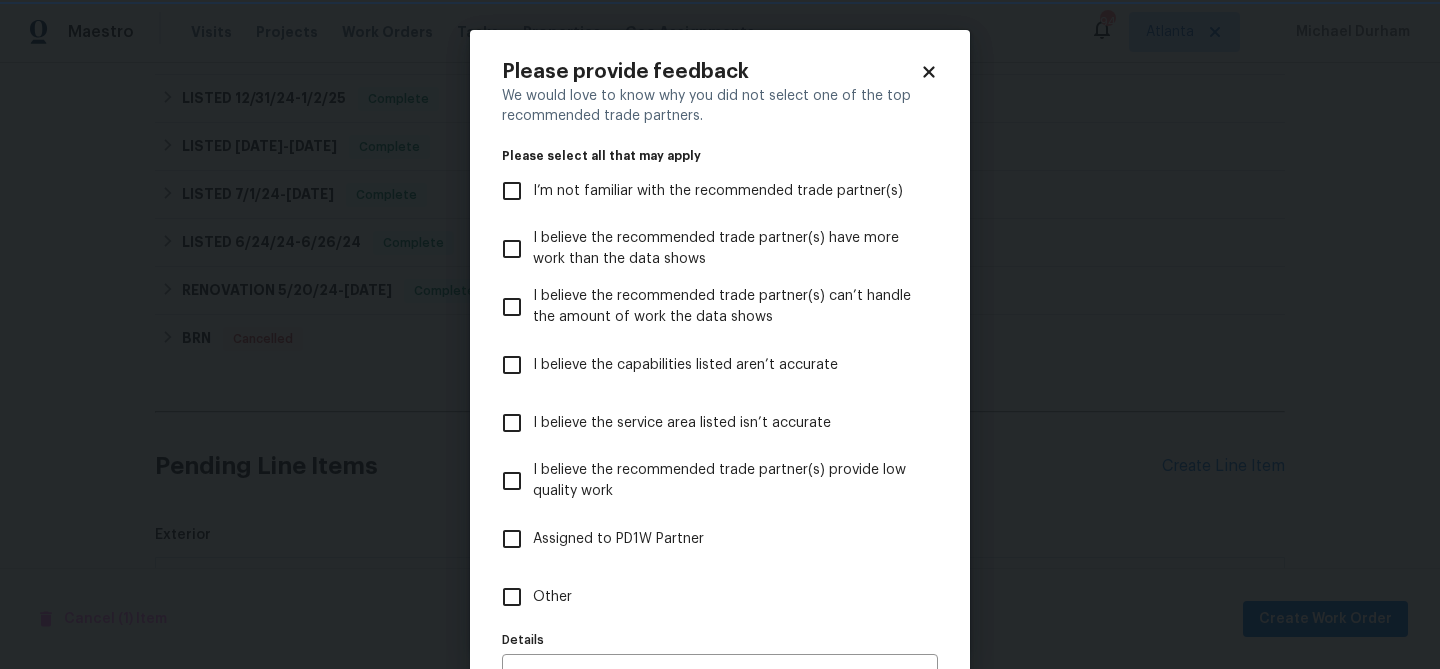 scroll, scrollTop: 0, scrollLeft: 0, axis: both 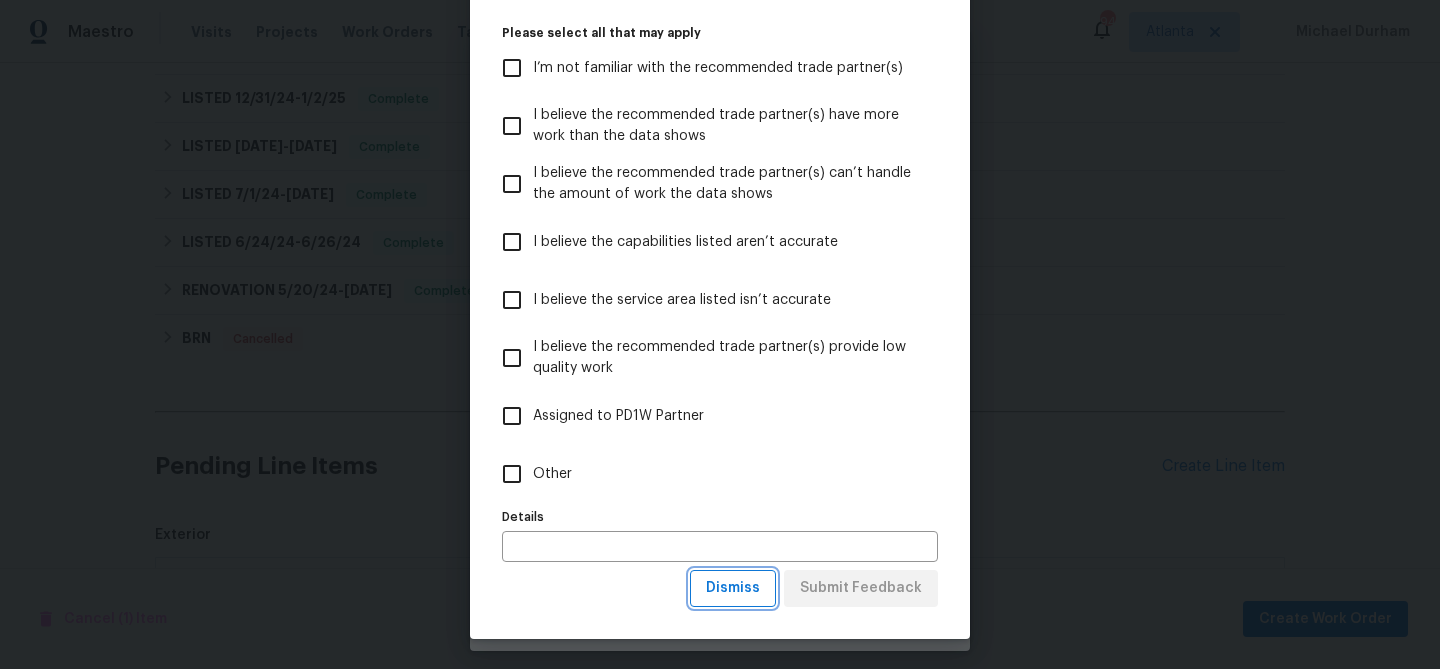 drag, startPoint x: 731, startPoint y: 579, endPoint x: 749, endPoint y: 554, distance: 30.805843 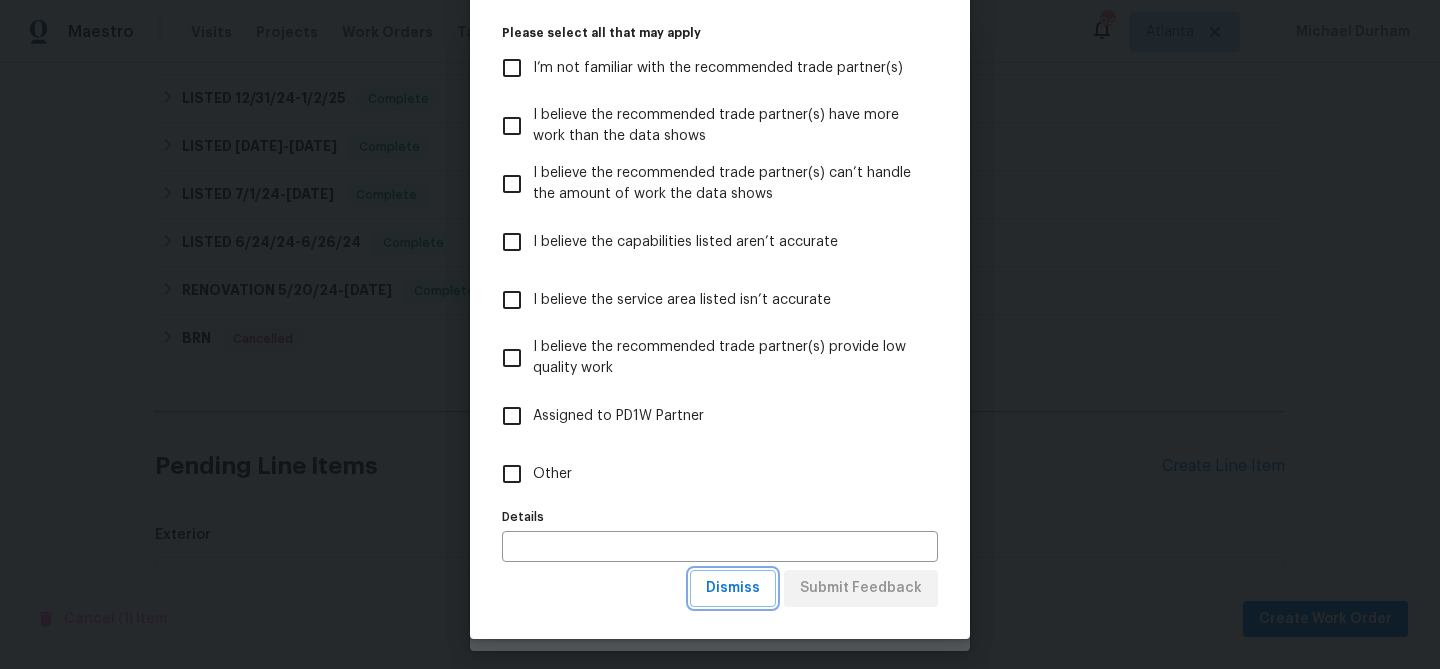 click on "Dismiss" at bounding box center [733, 588] 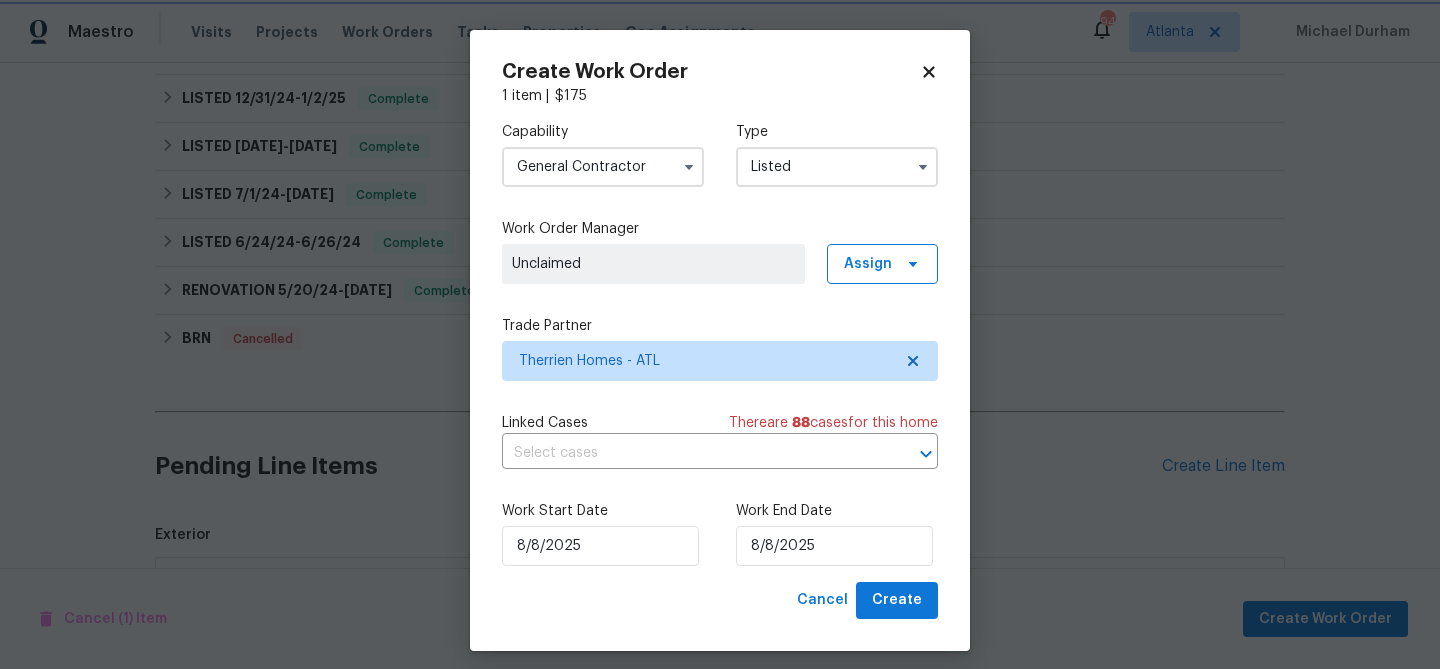 scroll, scrollTop: 0, scrollLeft: 0, axis: both 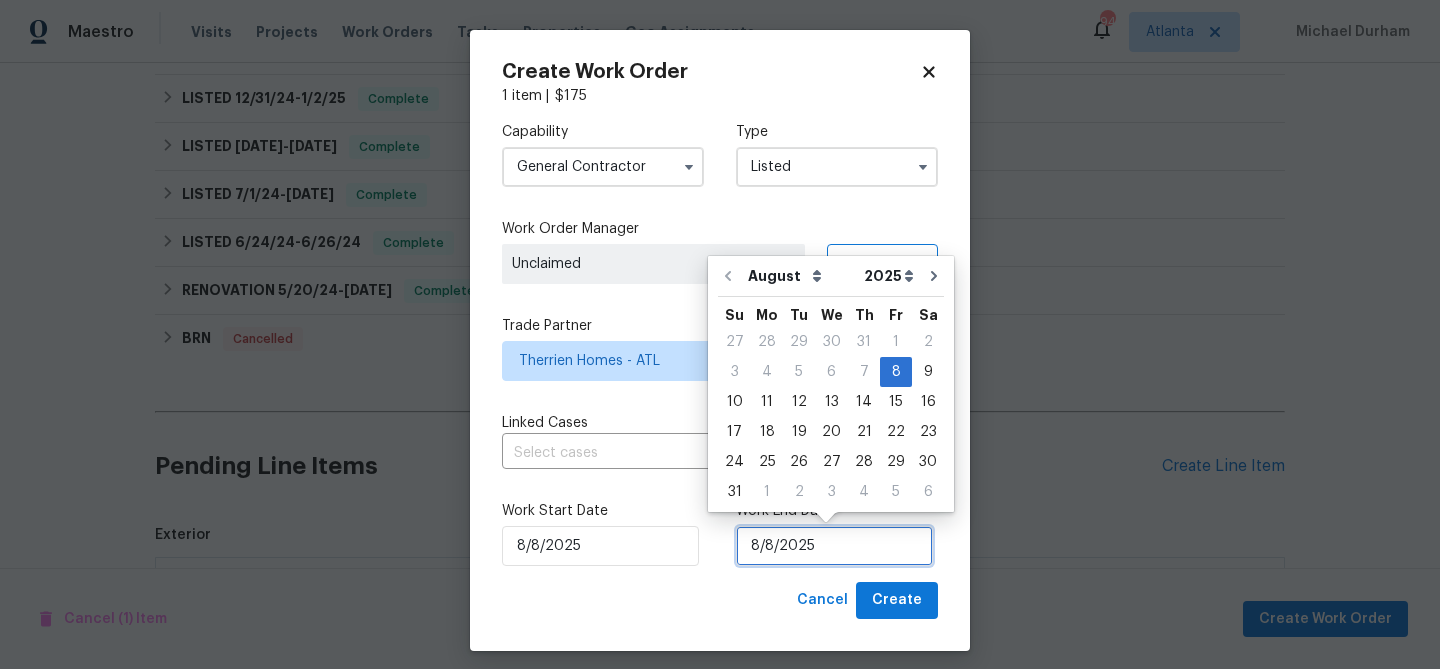 drag, startPoint x: 792, startPoint y: 541, endPoint x: 815, endPoint y: 530, distance: 25.495098 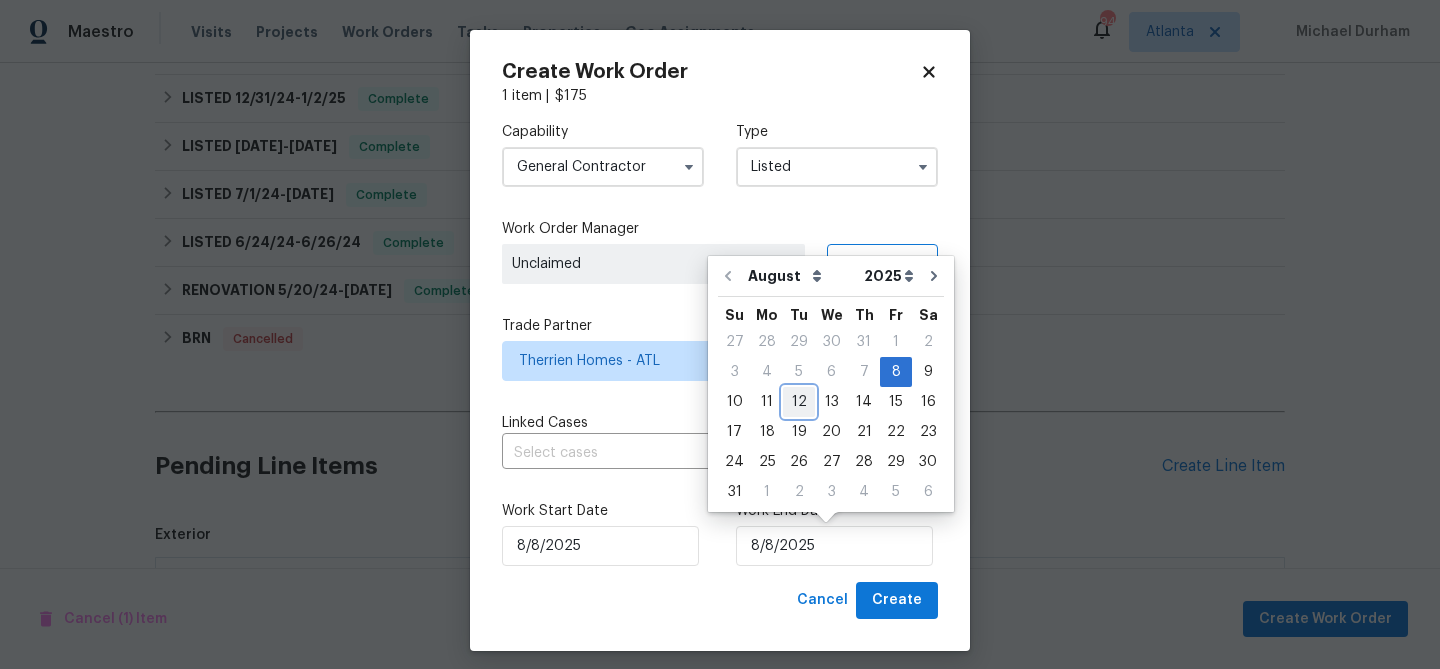 click on "12" at bounding box center [799, 402] 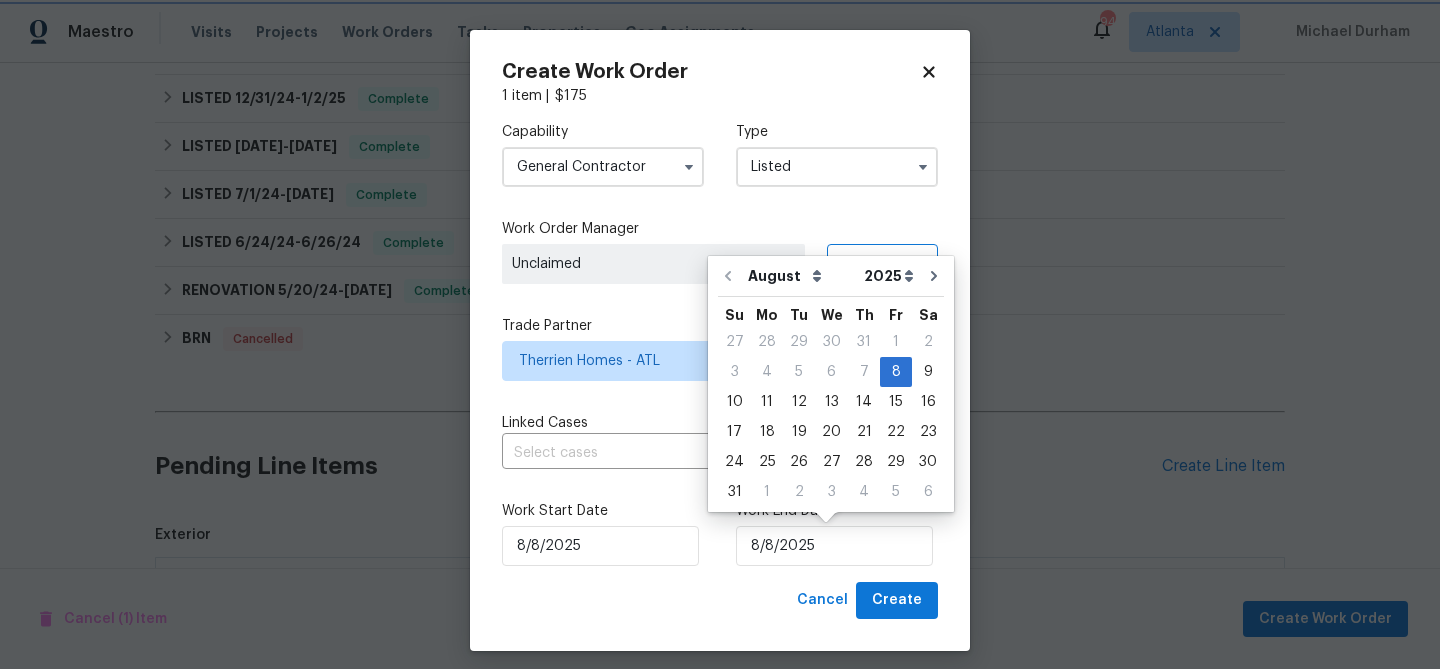 type on "8/12/2025" 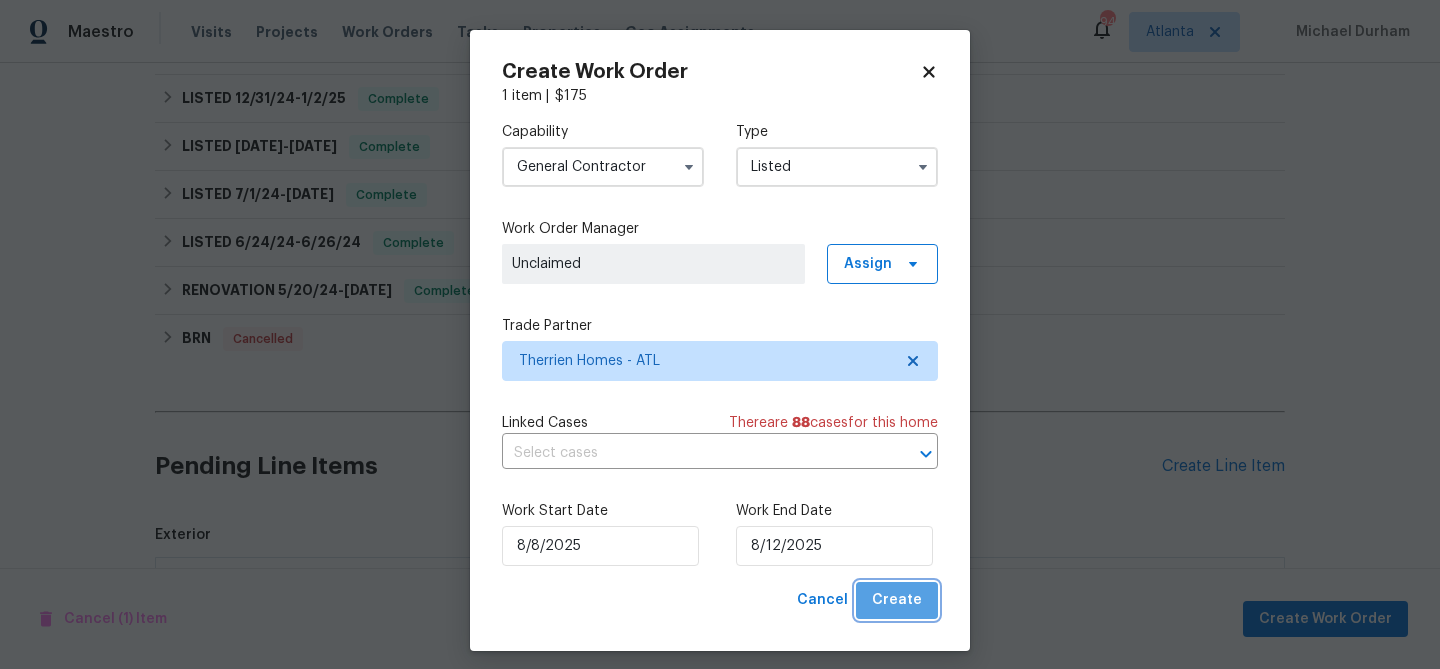 click on "Create" at bounding box center (897, 600) 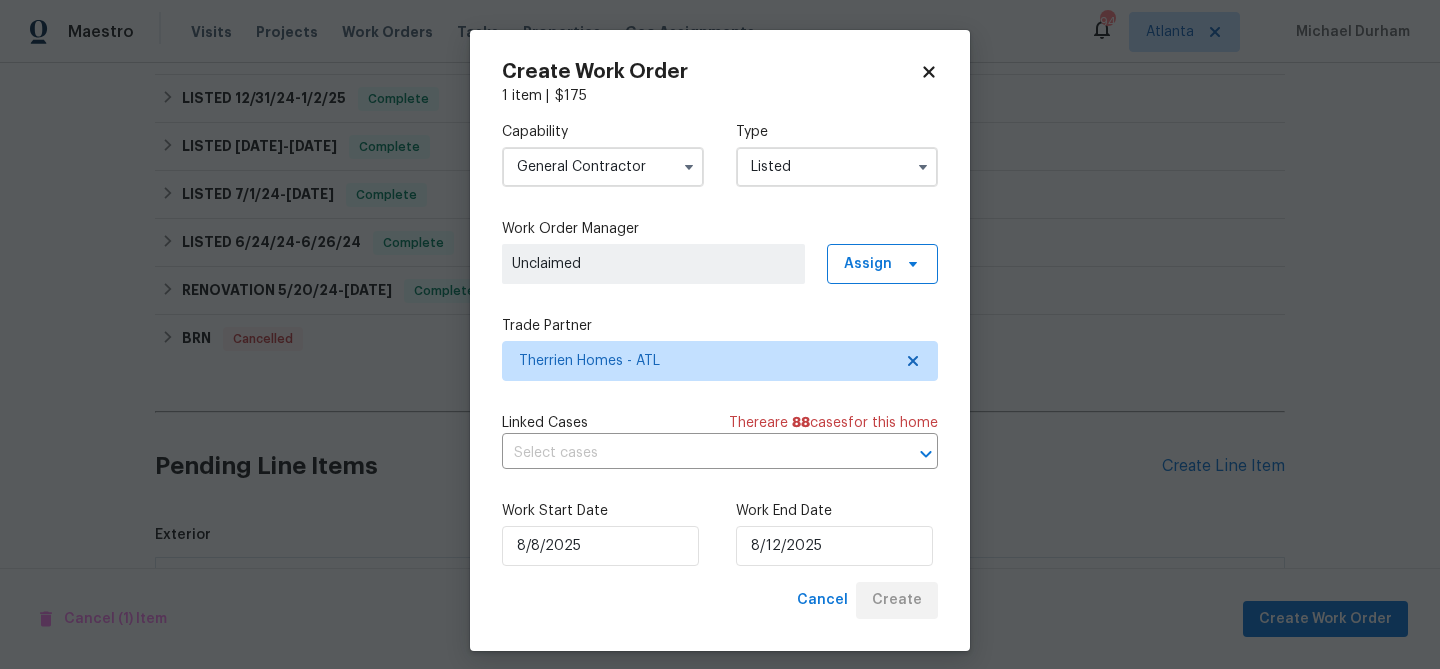 checkbox on "false" 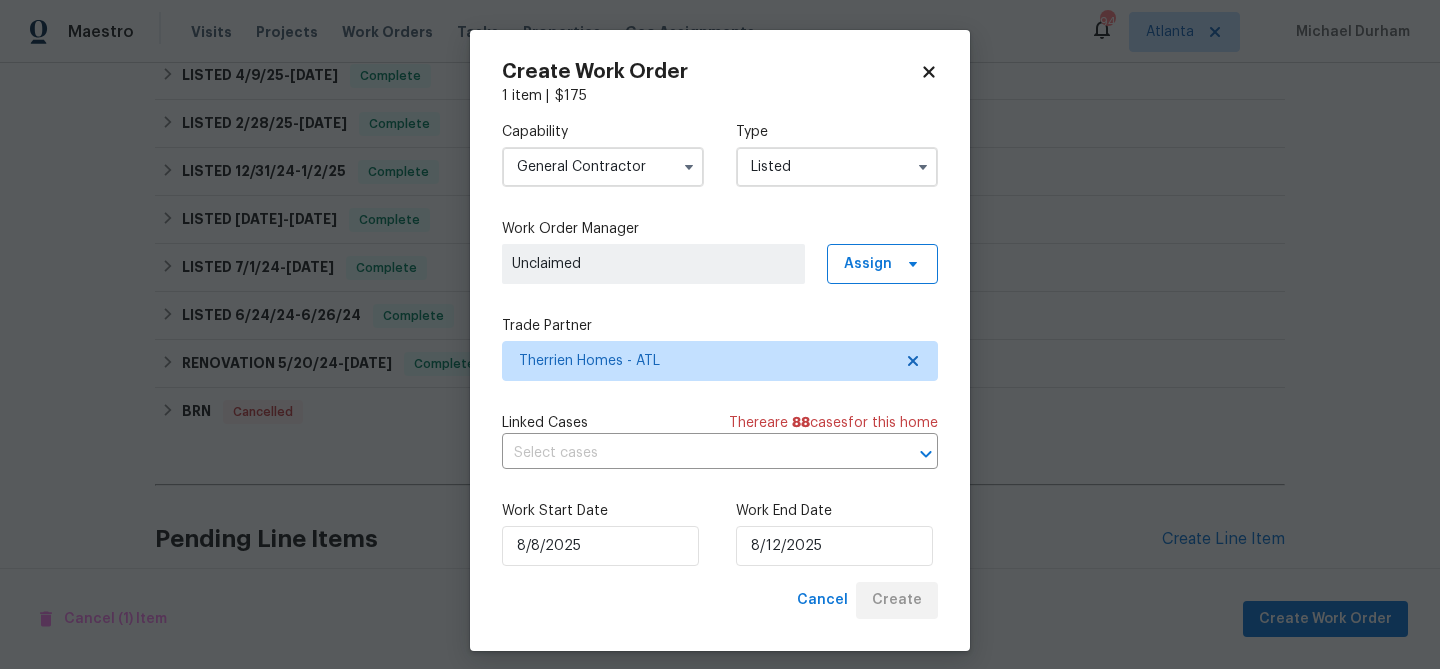 scroll, scrollTop: 805, scrollLeft: 0, axis: vertical 